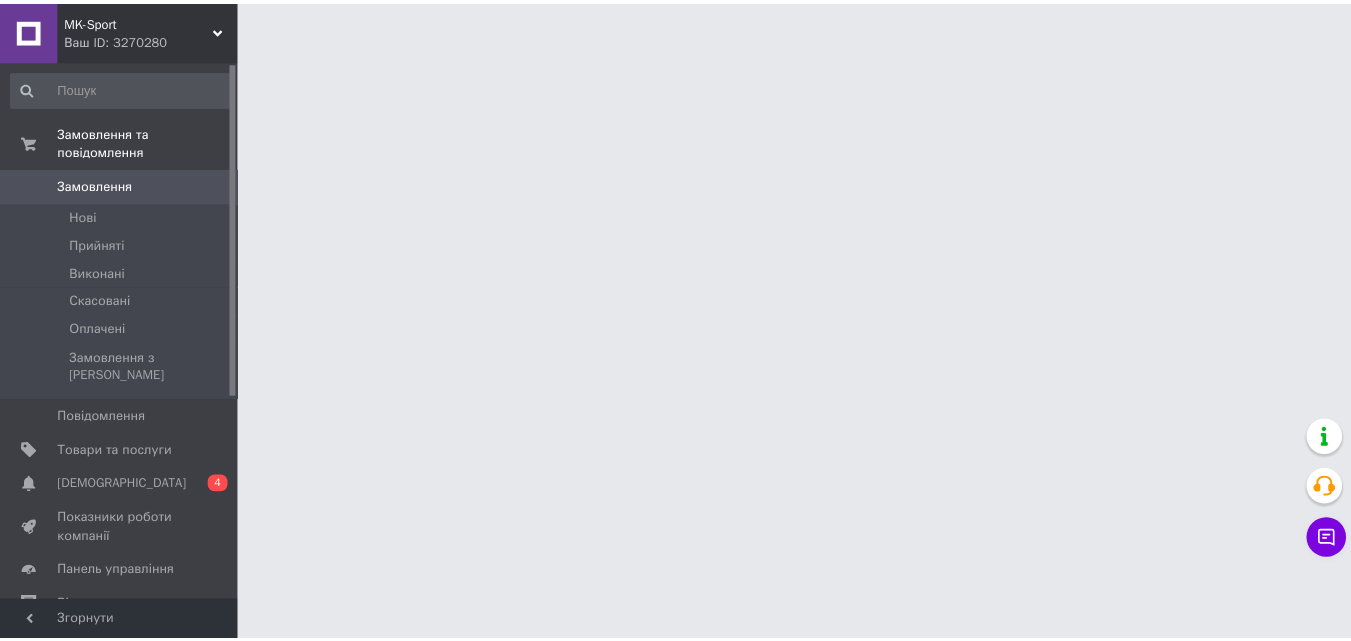 scroll, scrollTop: 0, scrollLeft: 0, axis: both 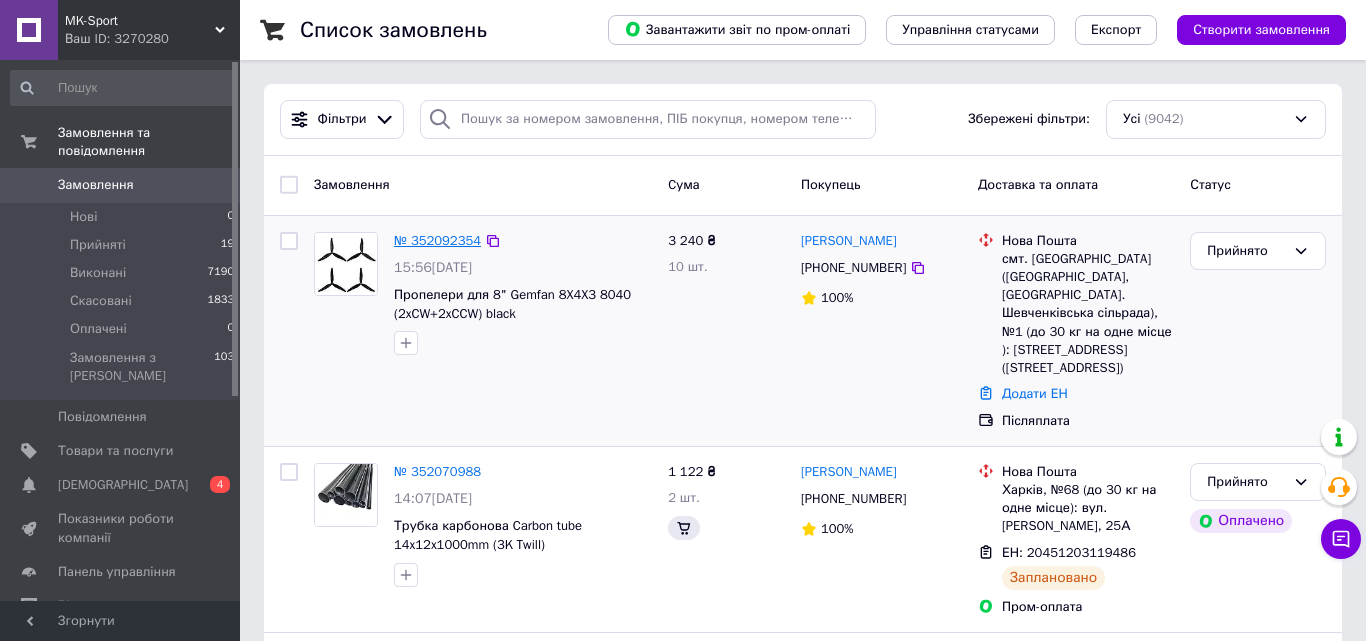 click on "№ 352092354" at bounding box center (437, 240) 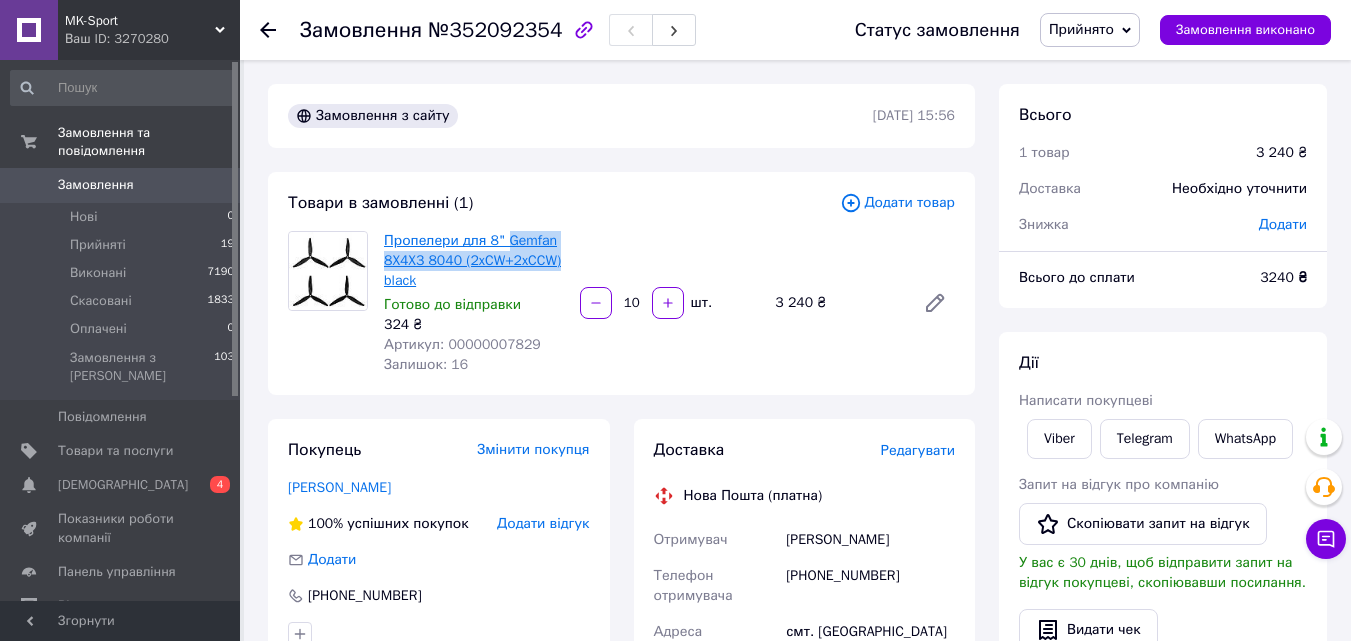 drag, startPoint x: 569, startPoint y: 264, endPoint x: 502, endPoint y: 242, distance: 70.5195 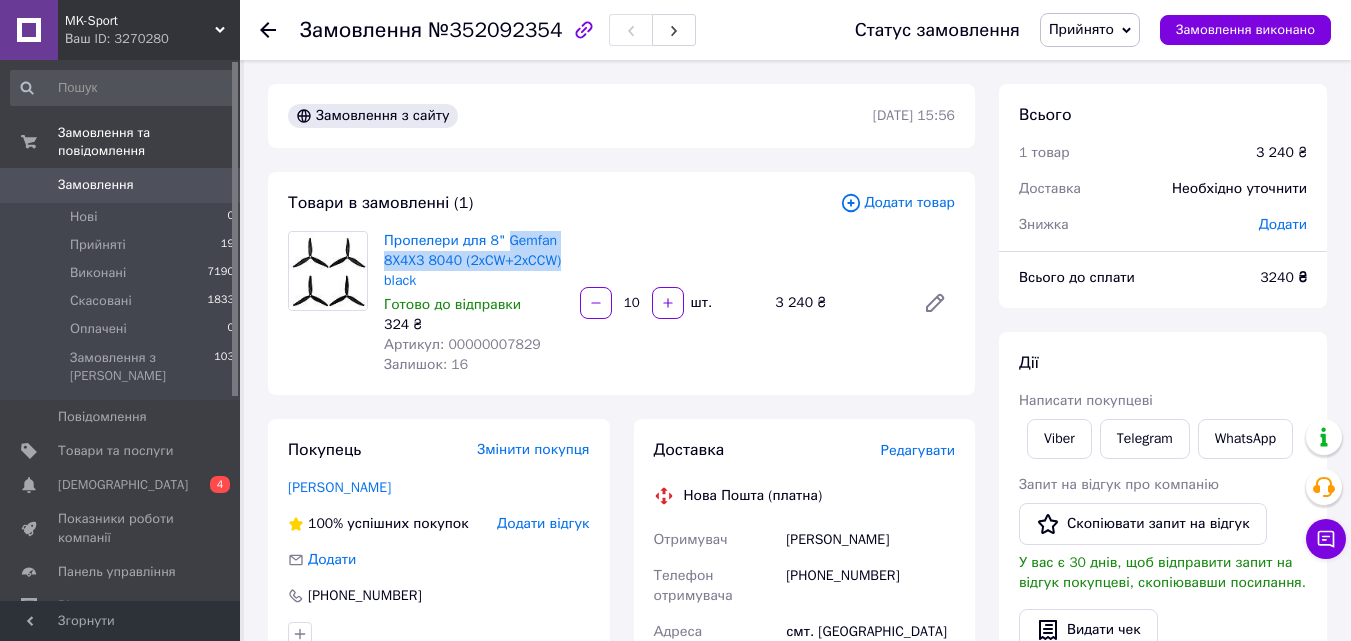copy on "Gemfan 8X4X3 8040 (2xCW+2xCCW)" 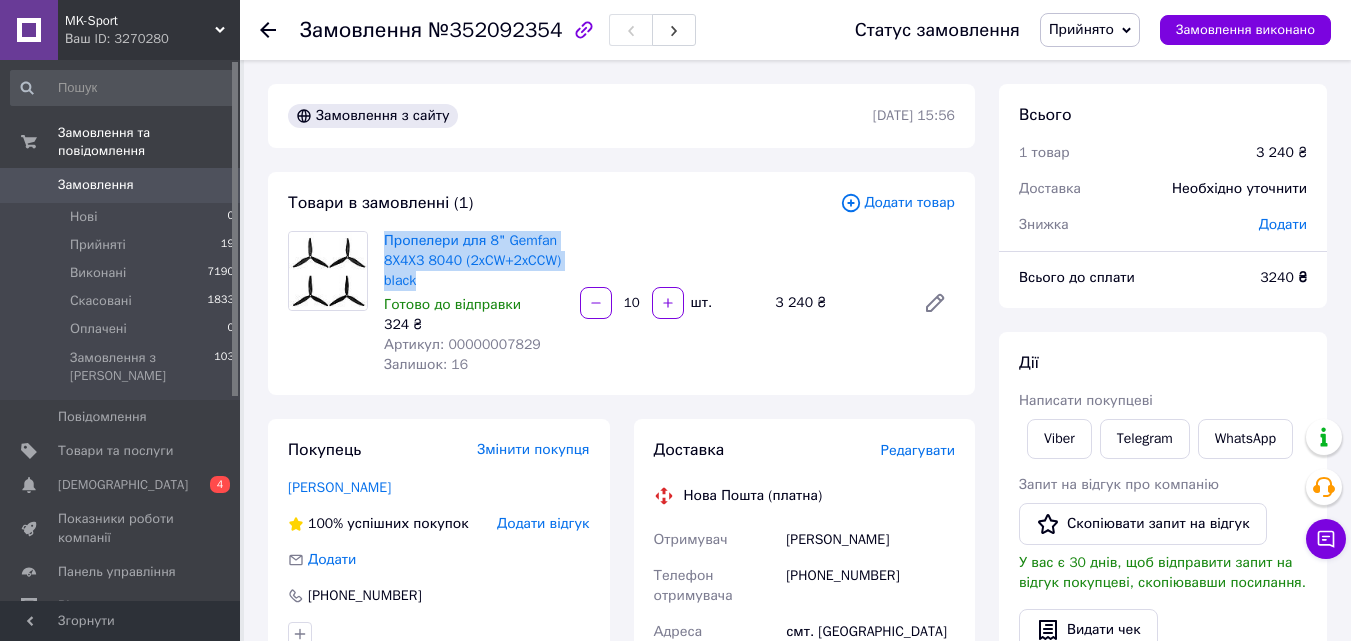 drag, startPoint x: 378, startPoint y: 228, endPoint x: 425, endPoint y: 285, distance: 73.87828 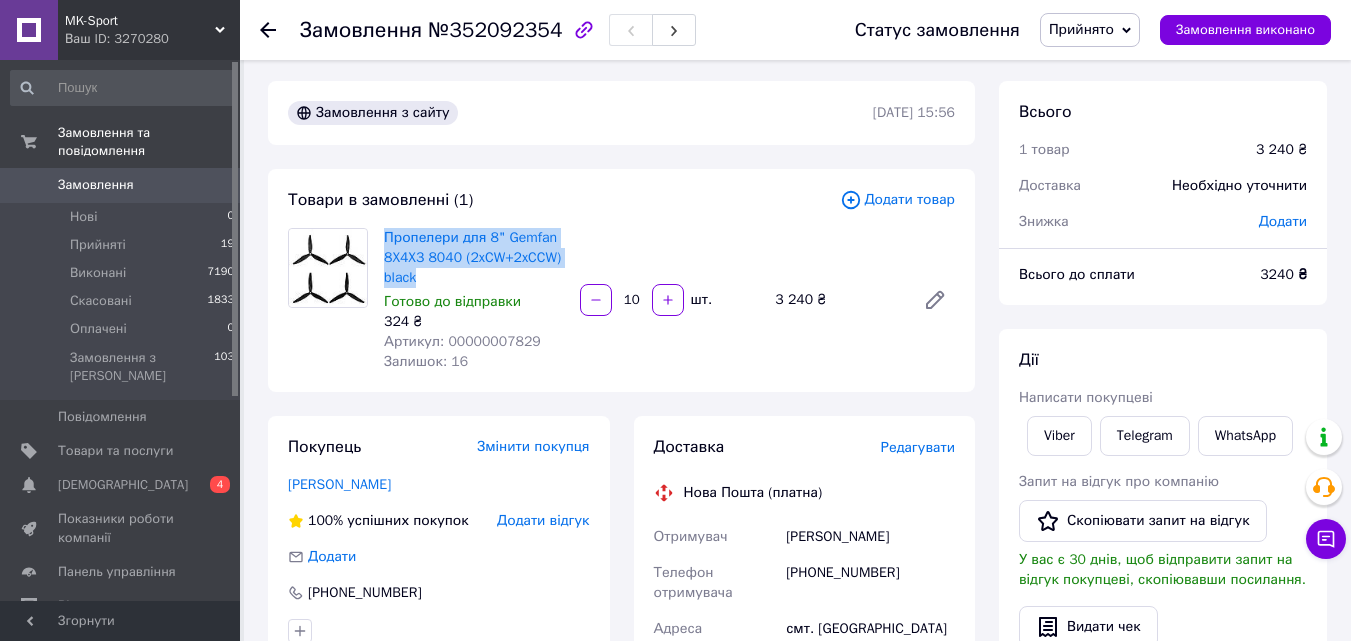 scroll, scrollTop: 0, scrollLeft: 0, axis: both 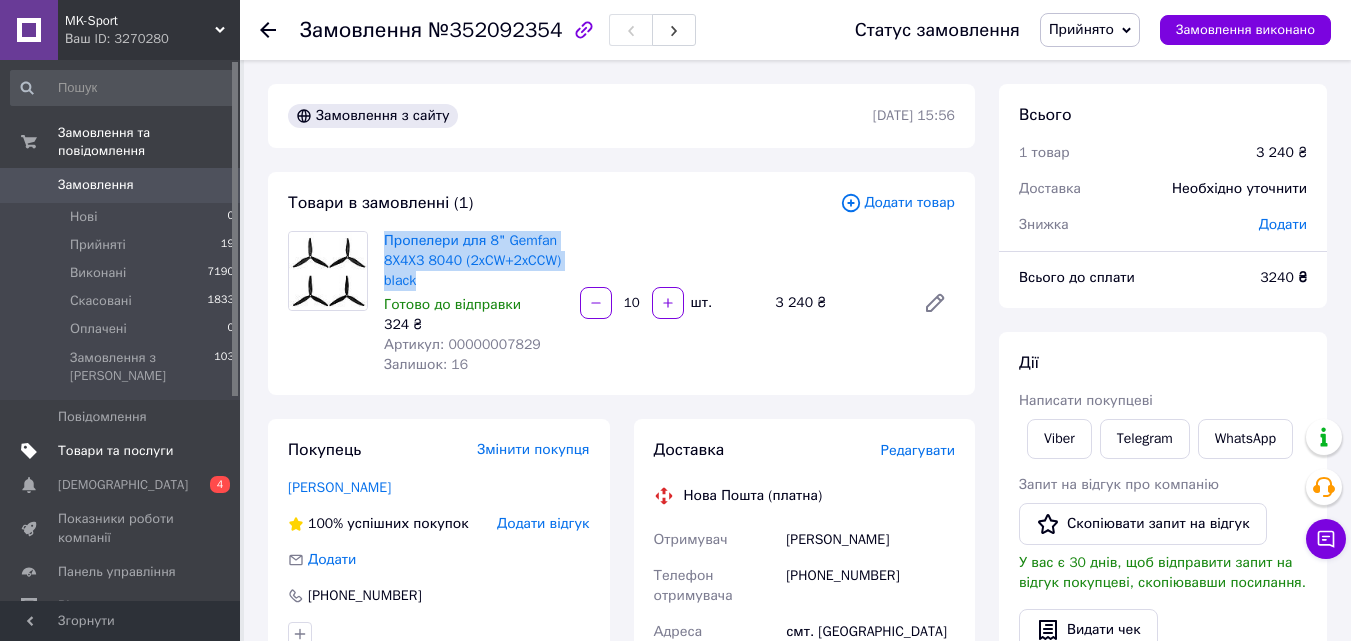 click on "Товари та послуги" at bounding box center (115, 451) 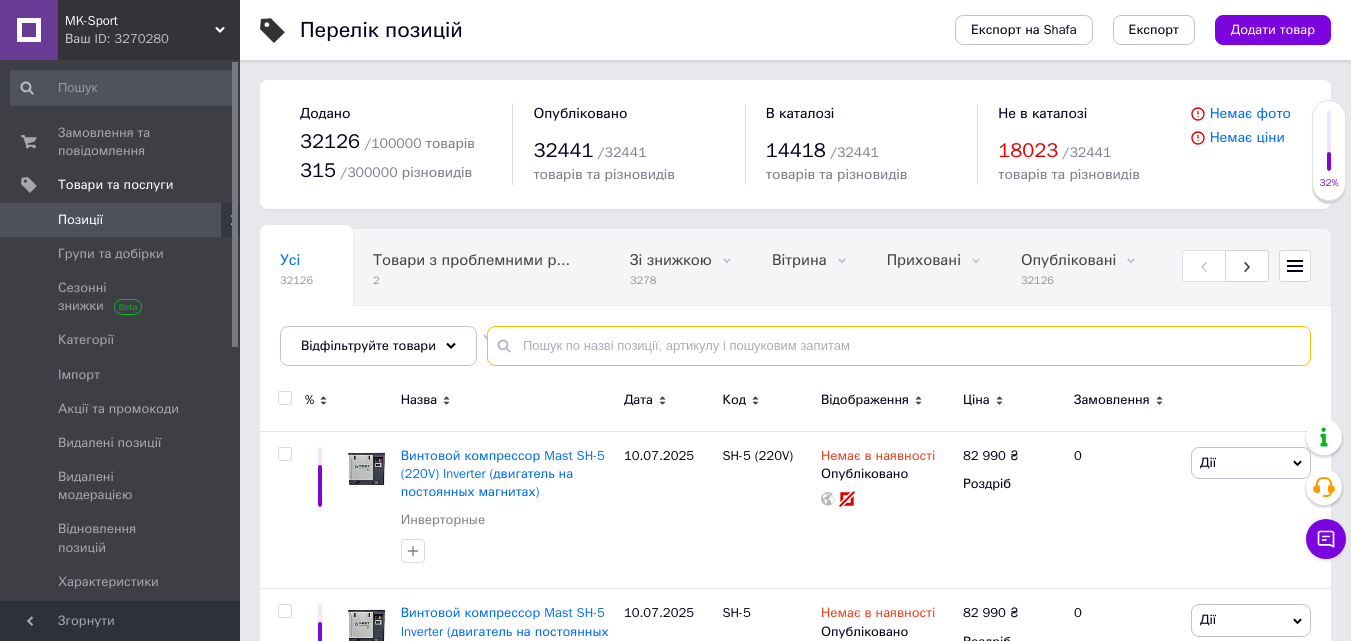 click at bounding box center [899, 346] 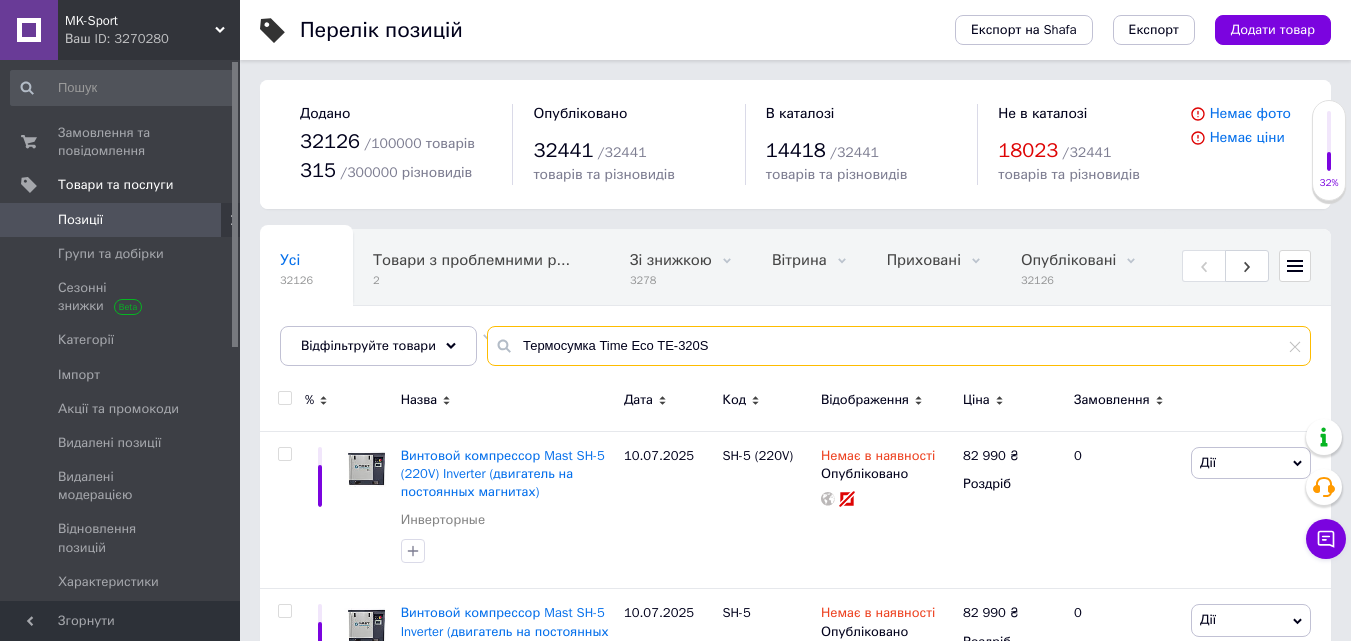 type on "Термосумка Time Eco TE-320S" 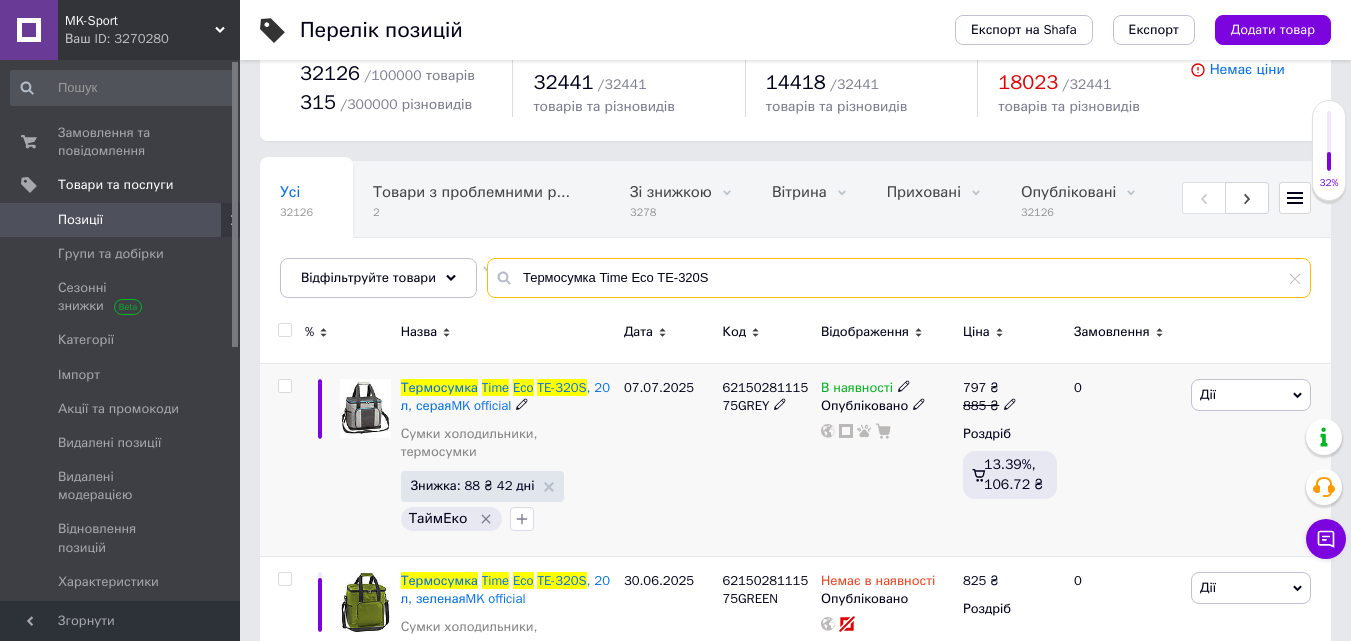 scroll, scrollTop: 100, scrollLeft: 0, axis: vertical 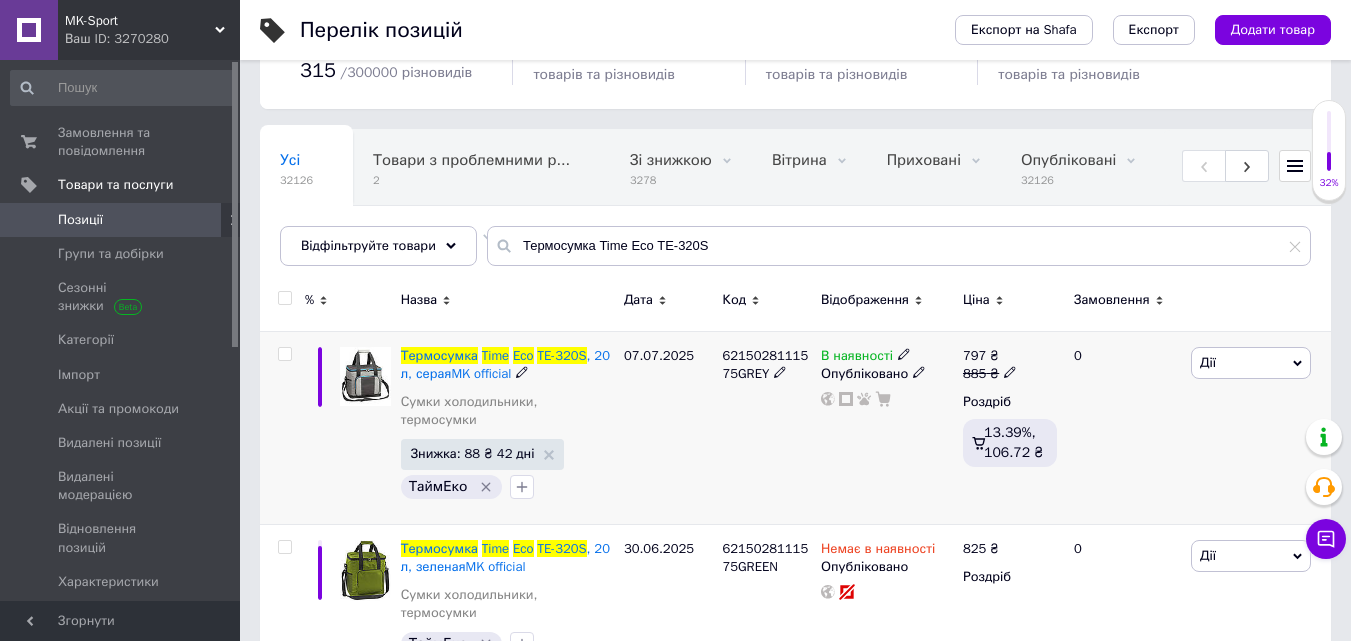 click 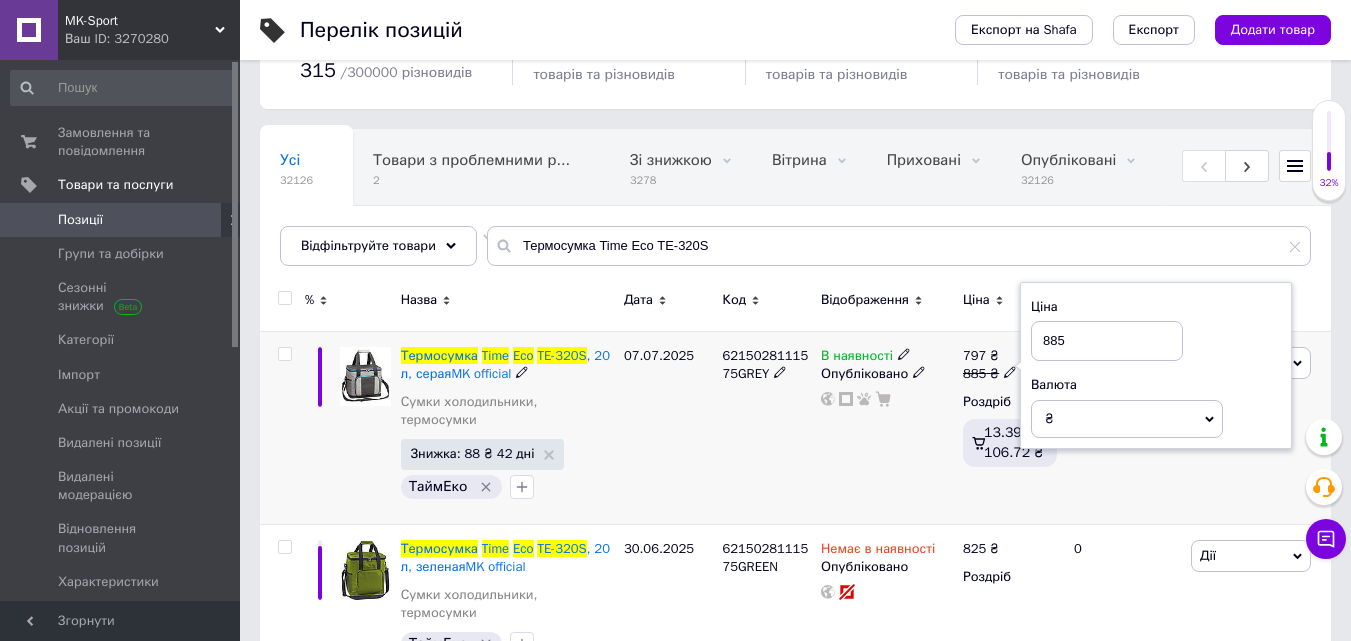 drag, startPoint x: 1073, startPoint y: 343, endPoint x: 1035, endPoint y: 342, distance: 38.013157 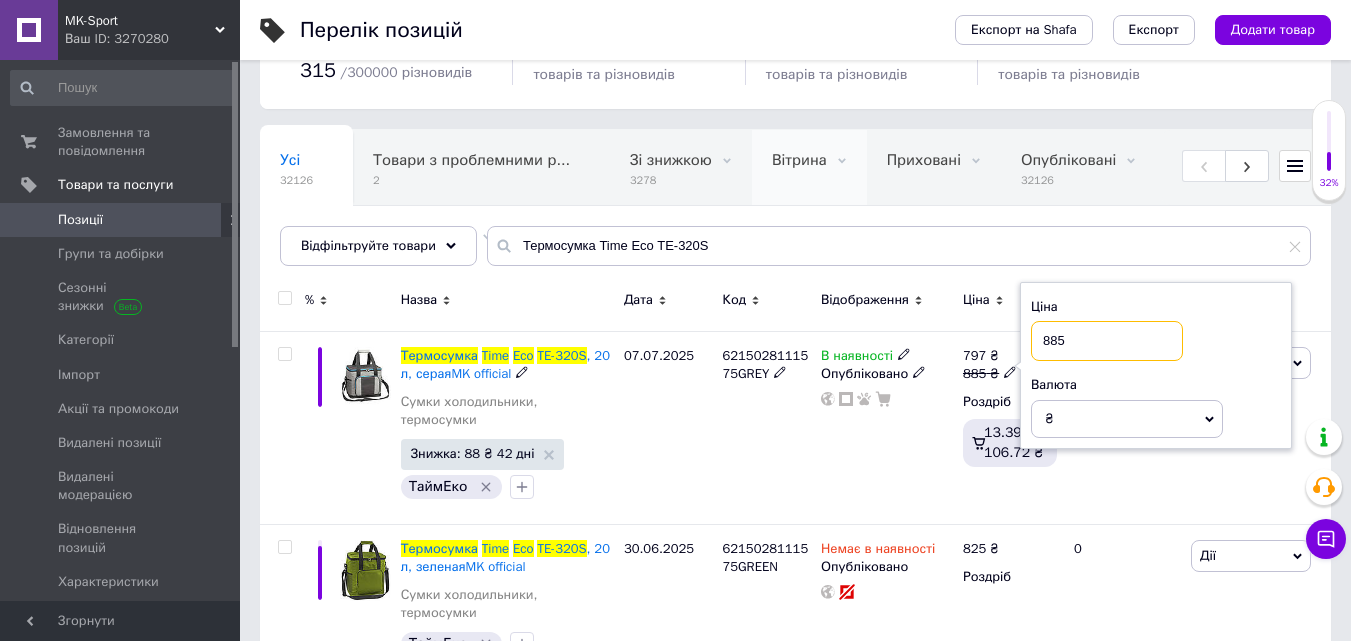 scroll, scrollTop: 124, scrollLeft: 0, axis: vertical 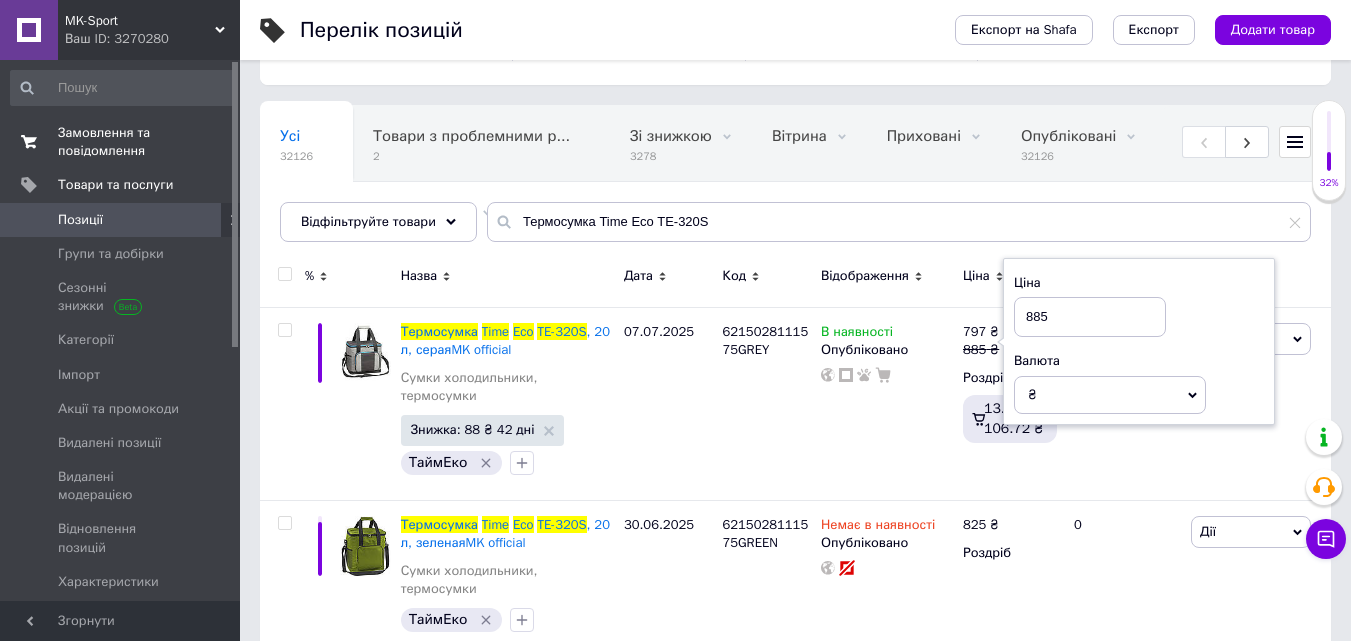 click on "Замовлення та повідомлення" at bounding box center [121, 142] 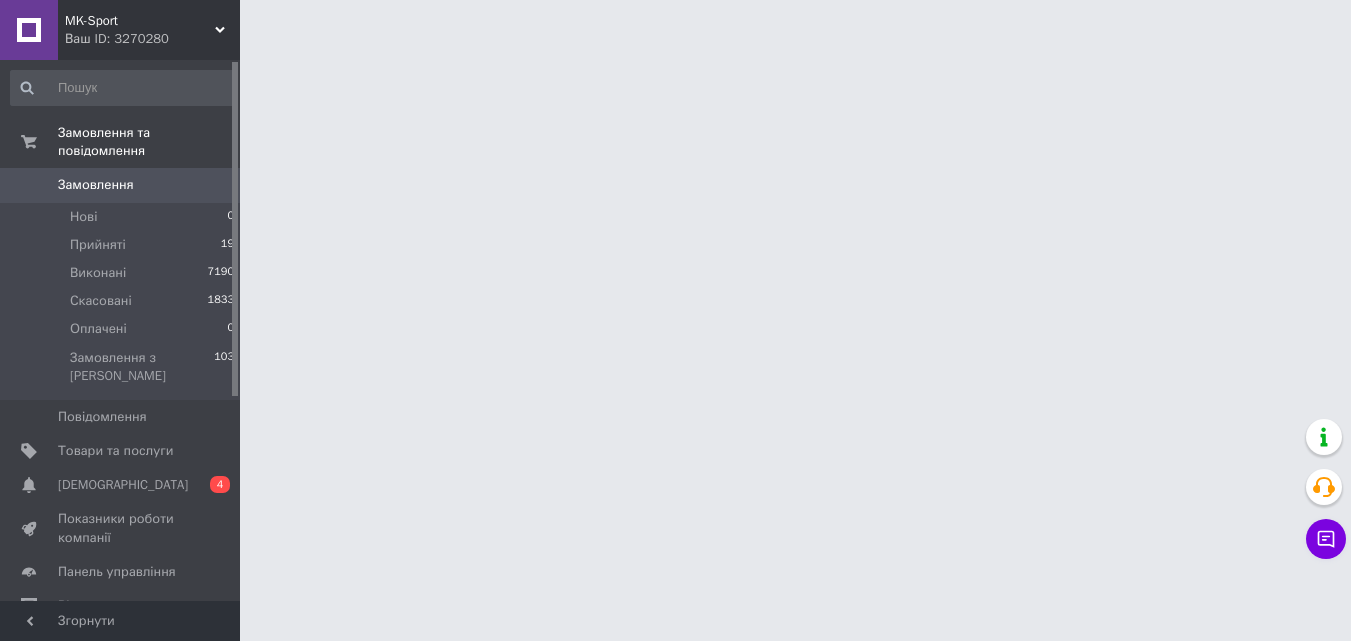 scroll, scrollTop: 0, scrollLeft: 0, axis: both 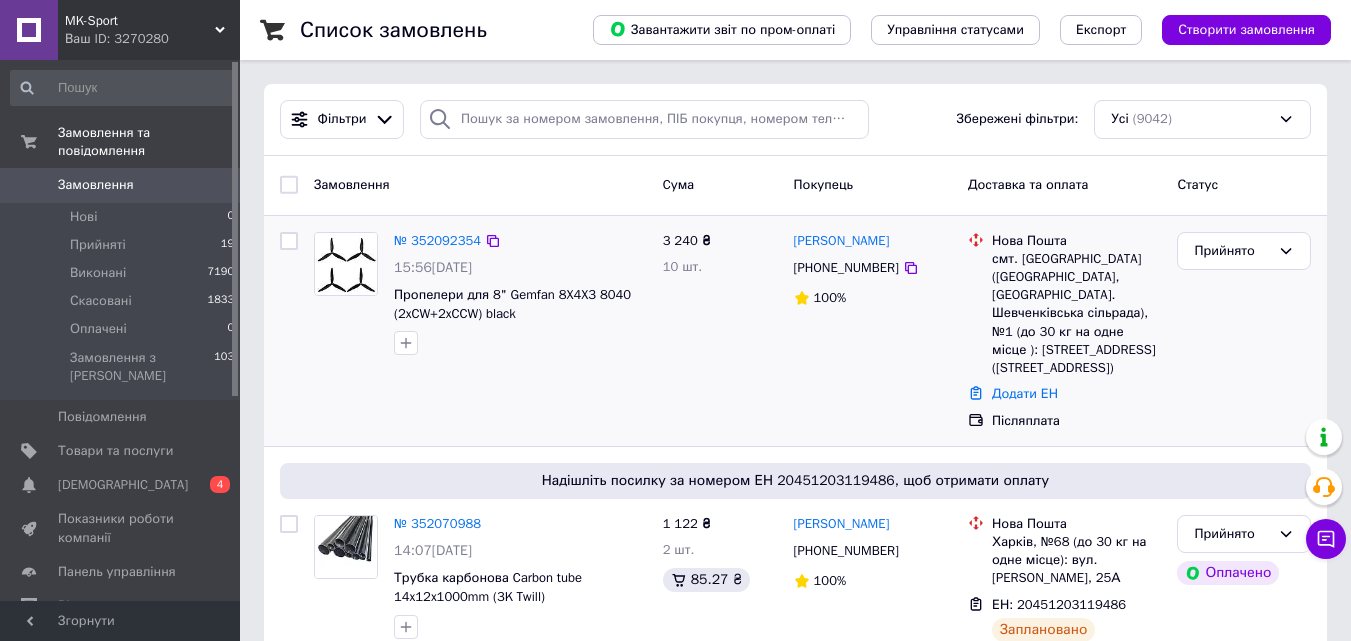 click on "№ 352092354" at bounding box center (437, 241) 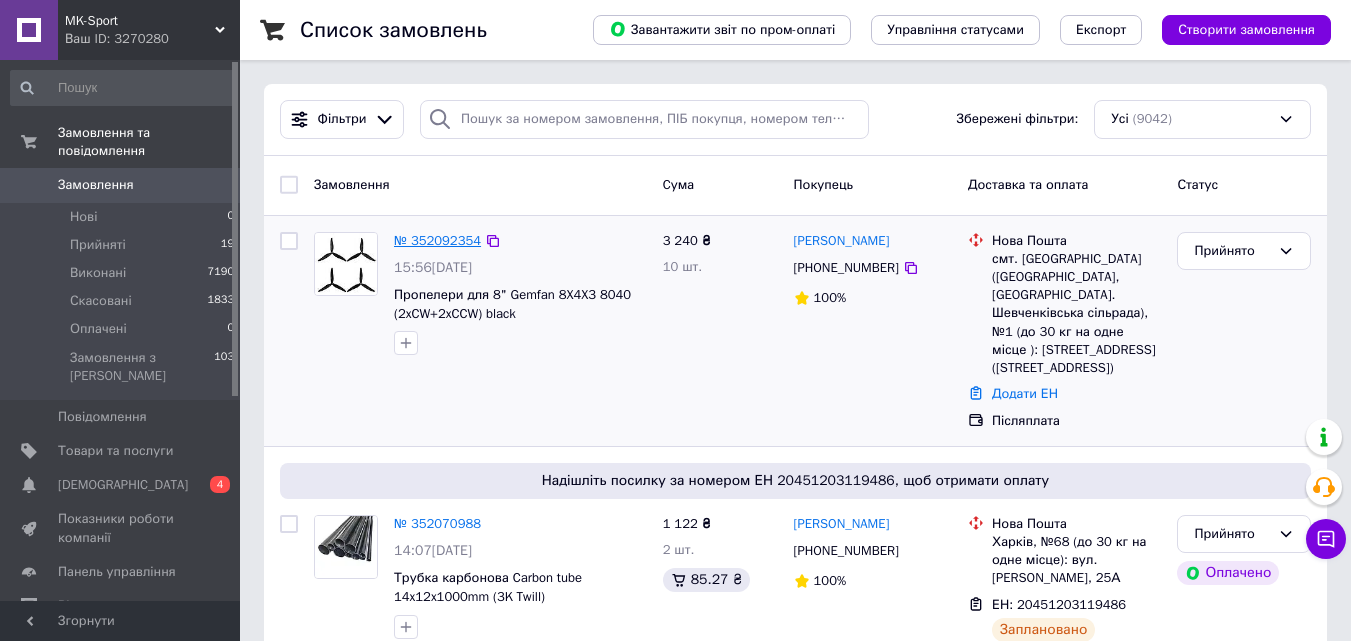 click on "№ 352092354" at bounding box center [437, 240] 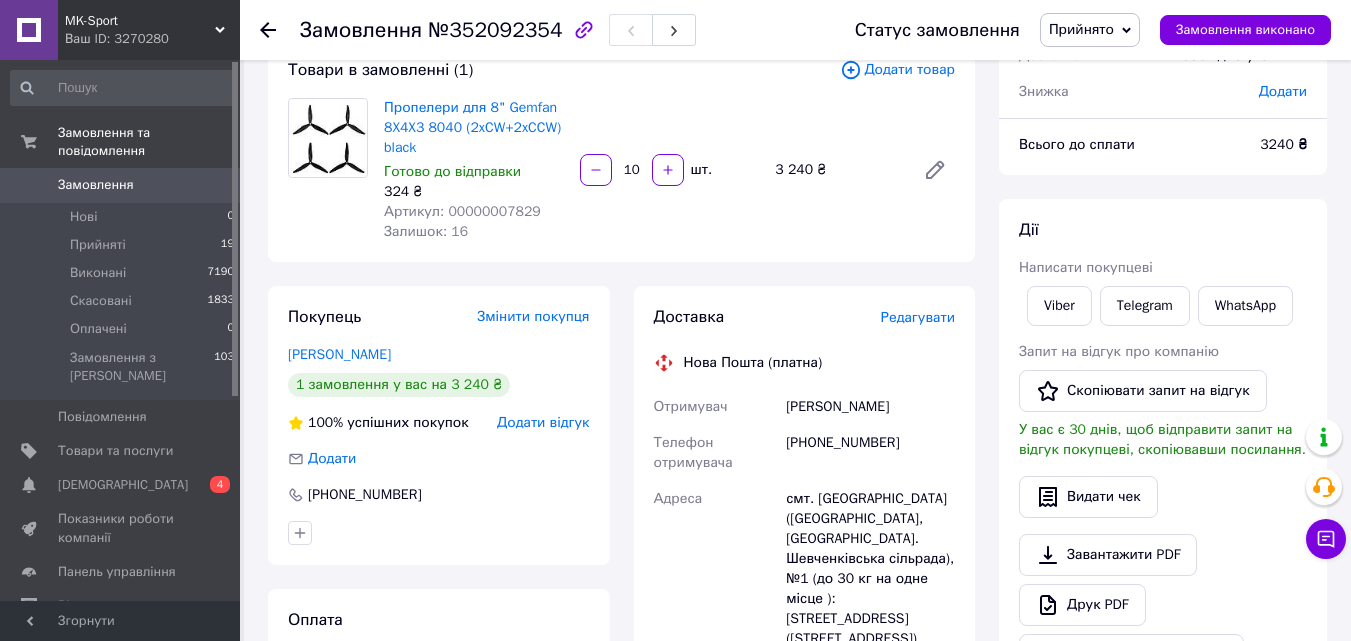 scroll, scrollTop: 0, scrollLeft: 0, axis: both 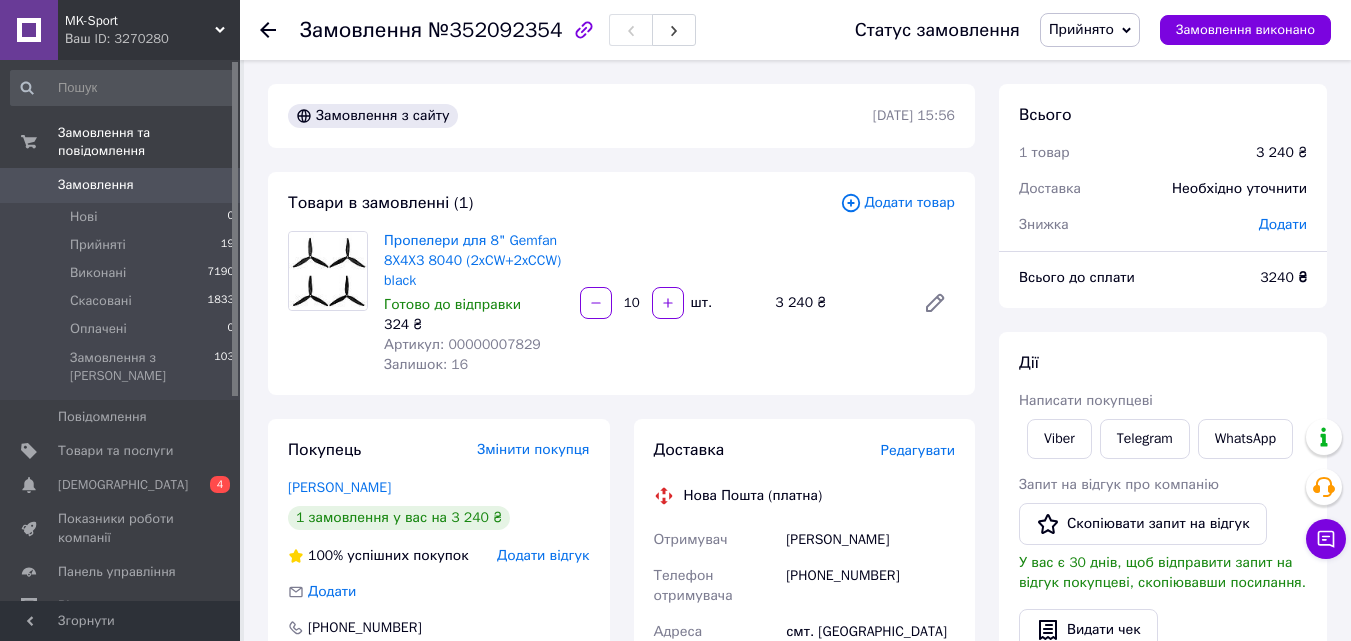 click on "Артикул: 00000007829" at bounding box center (462, 344) 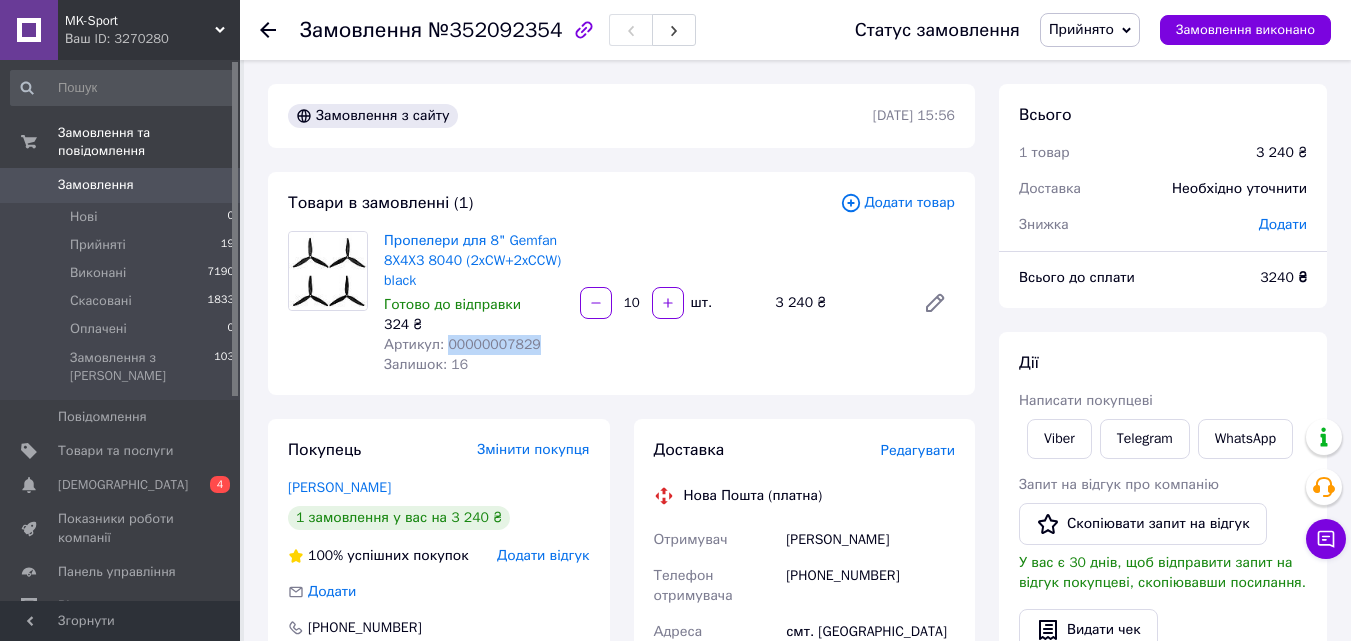 click on "Артикул: 00000007829" at bounding box center [462, 344] 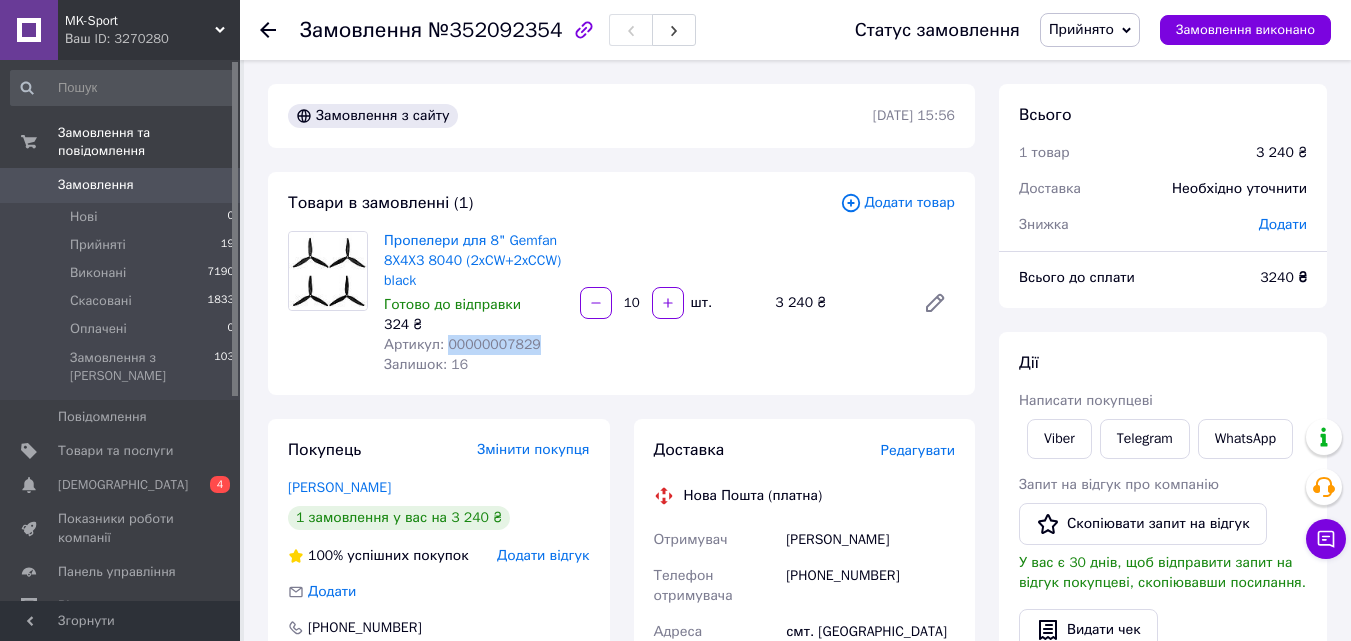 copy on "00000007829" 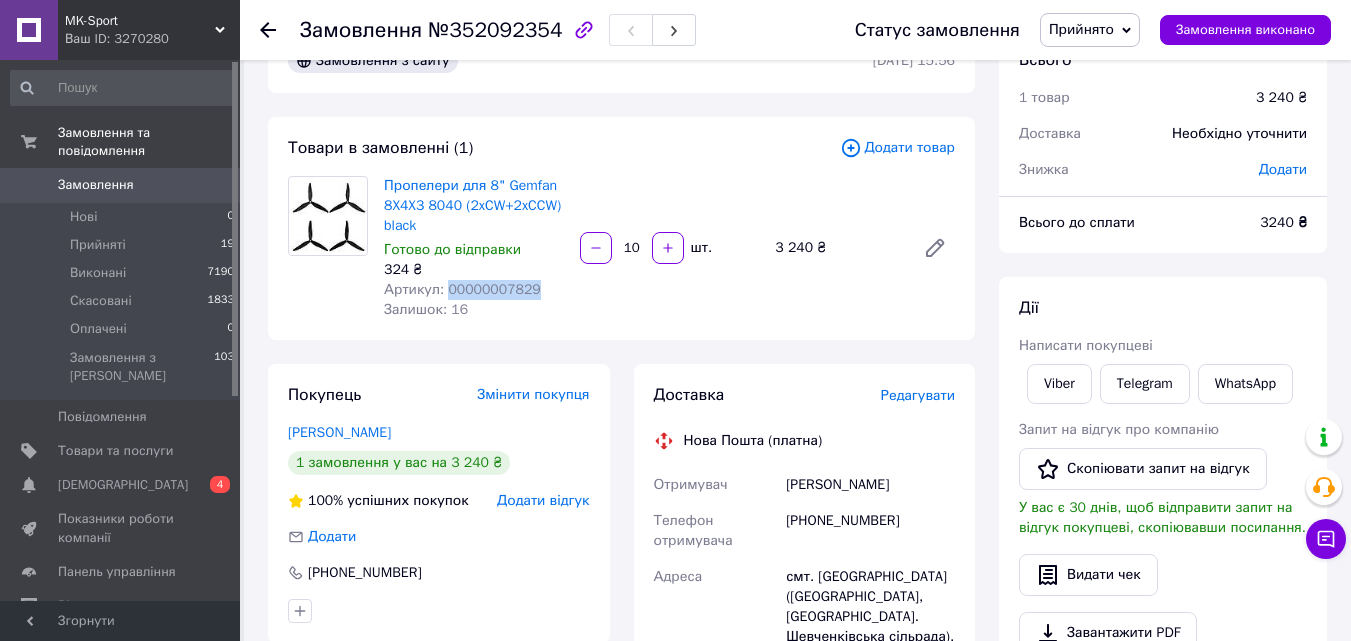 scroll, scrollTop: 100, scrollLeft: 0, axis: vertical 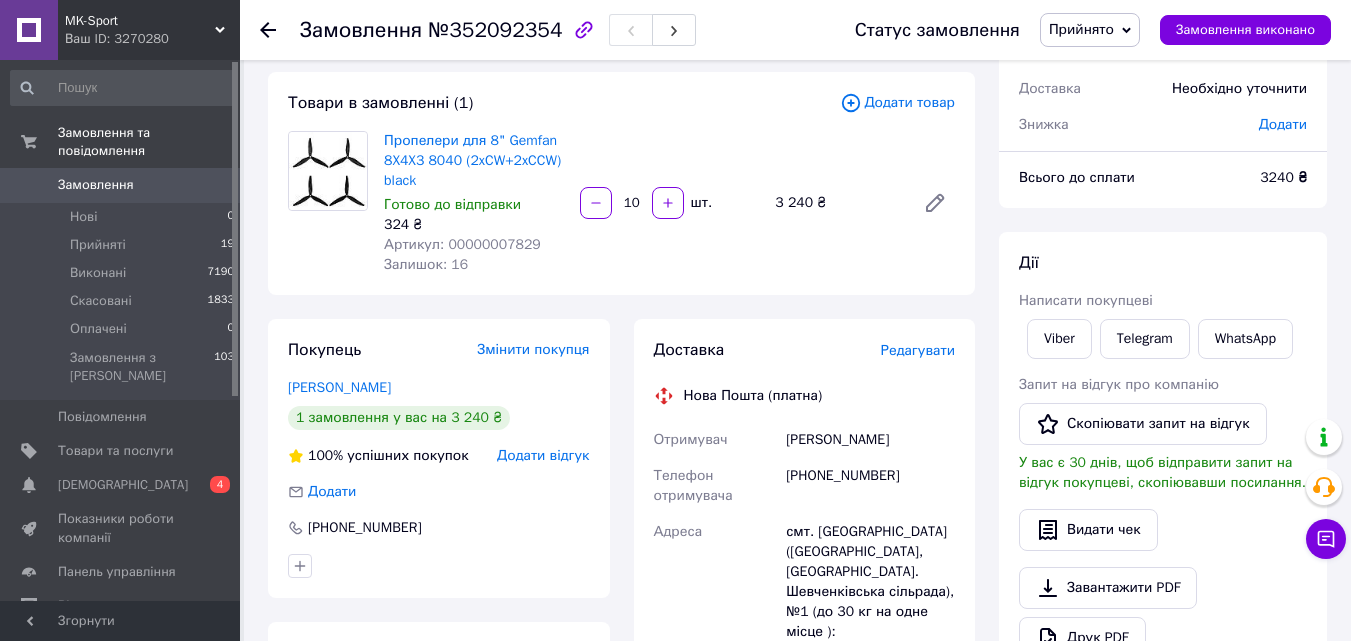 click on "Згорнути" at bounding box center [120, 621] 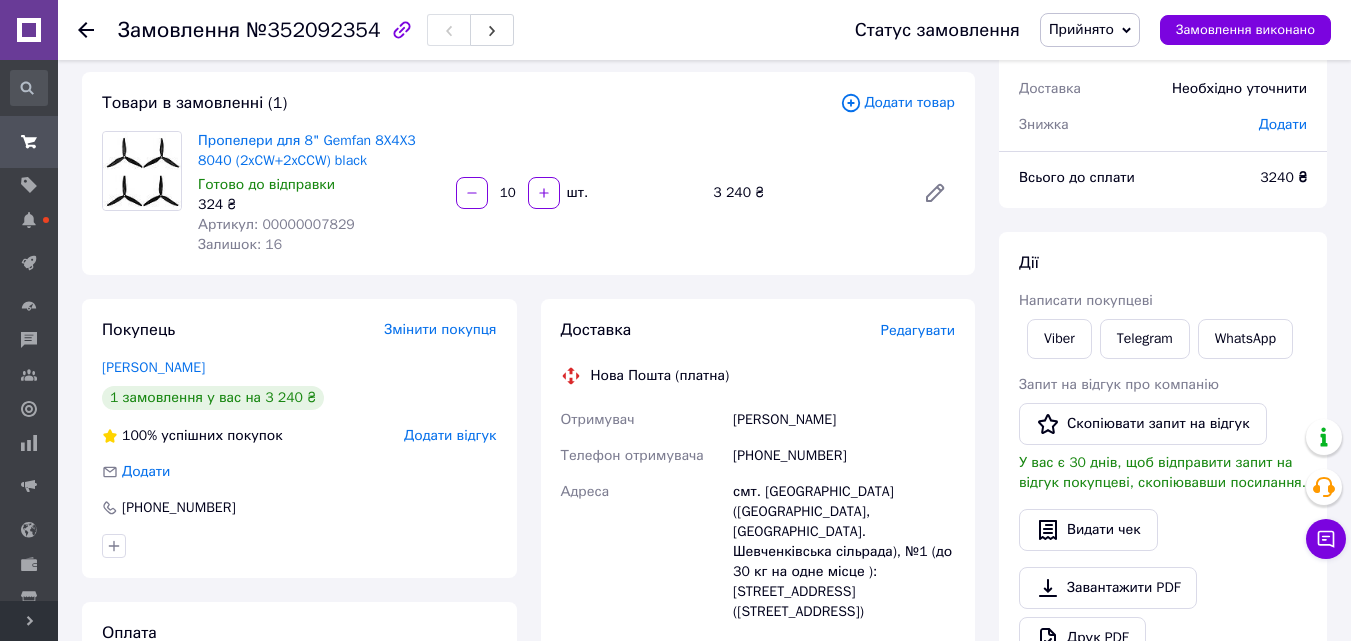 click on "Розгорнути" at bounding box center (29, 621) 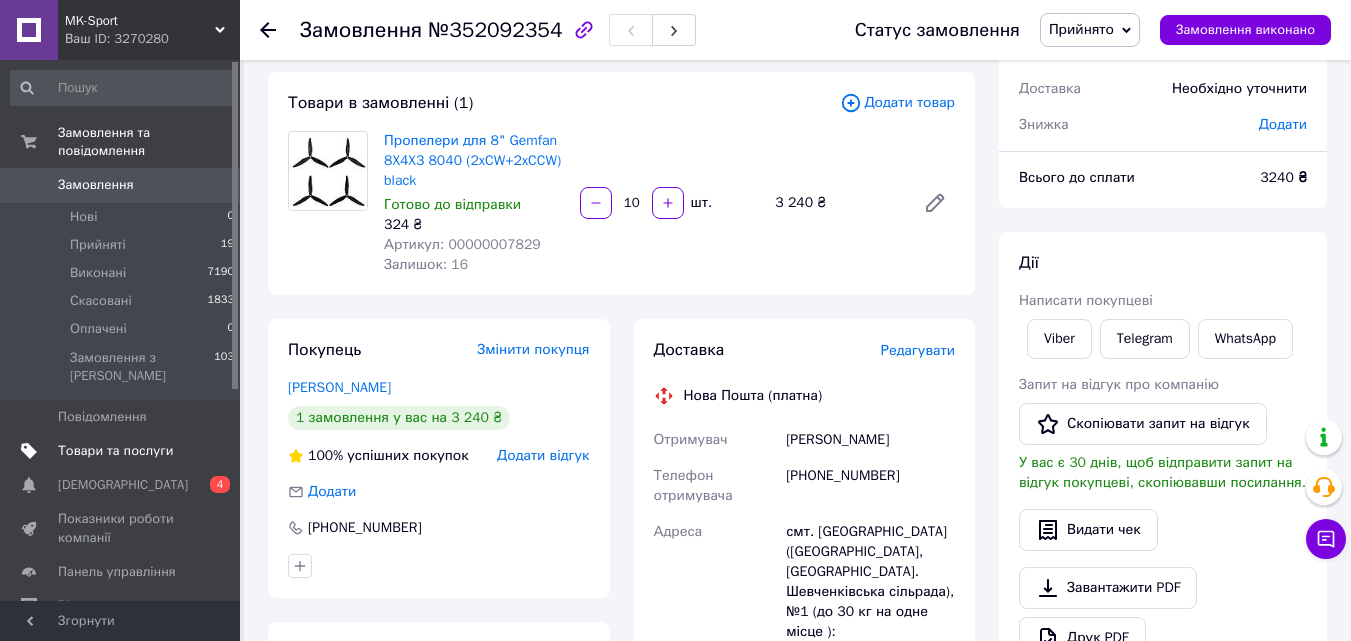 click on "Товари та послуги" at bounding box center (115, 451) 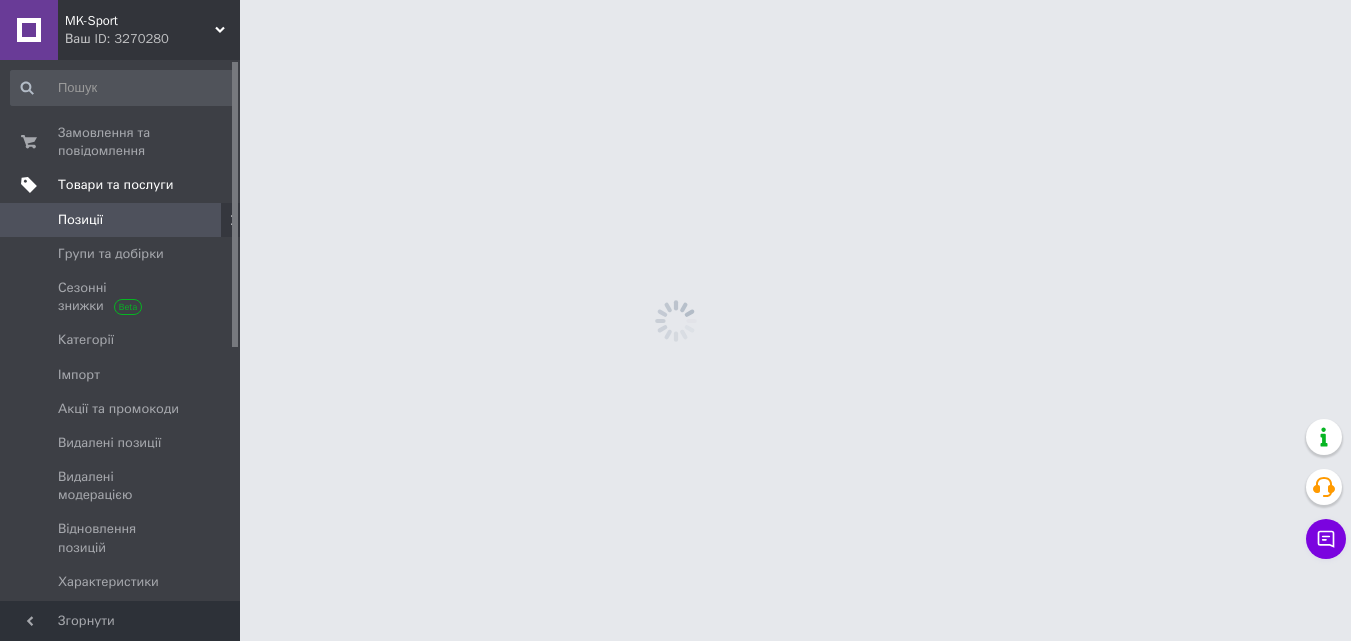 scroll, scrollTop: 0, scrollLeft: 0, axis: both 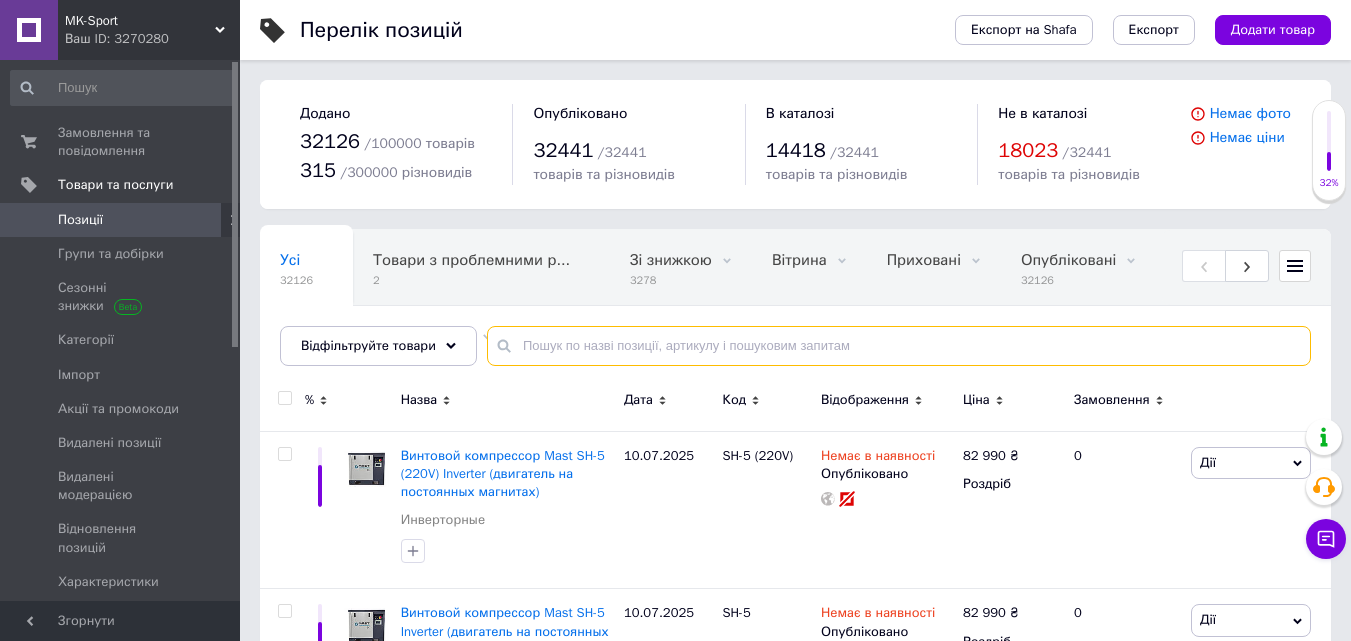click at bounding box center (899, 346) 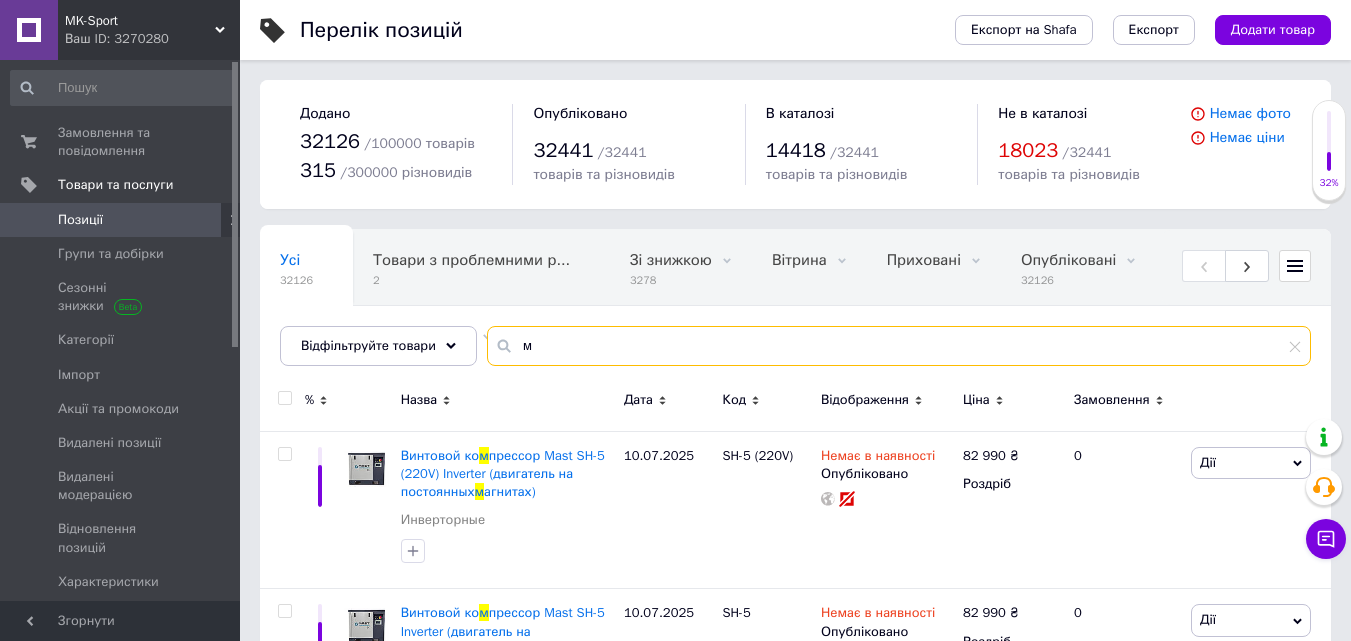 drag, startPoint x: 560, startPoint y: 351, endPoint x: 480, endPoint y: 348, distance: 80.05623 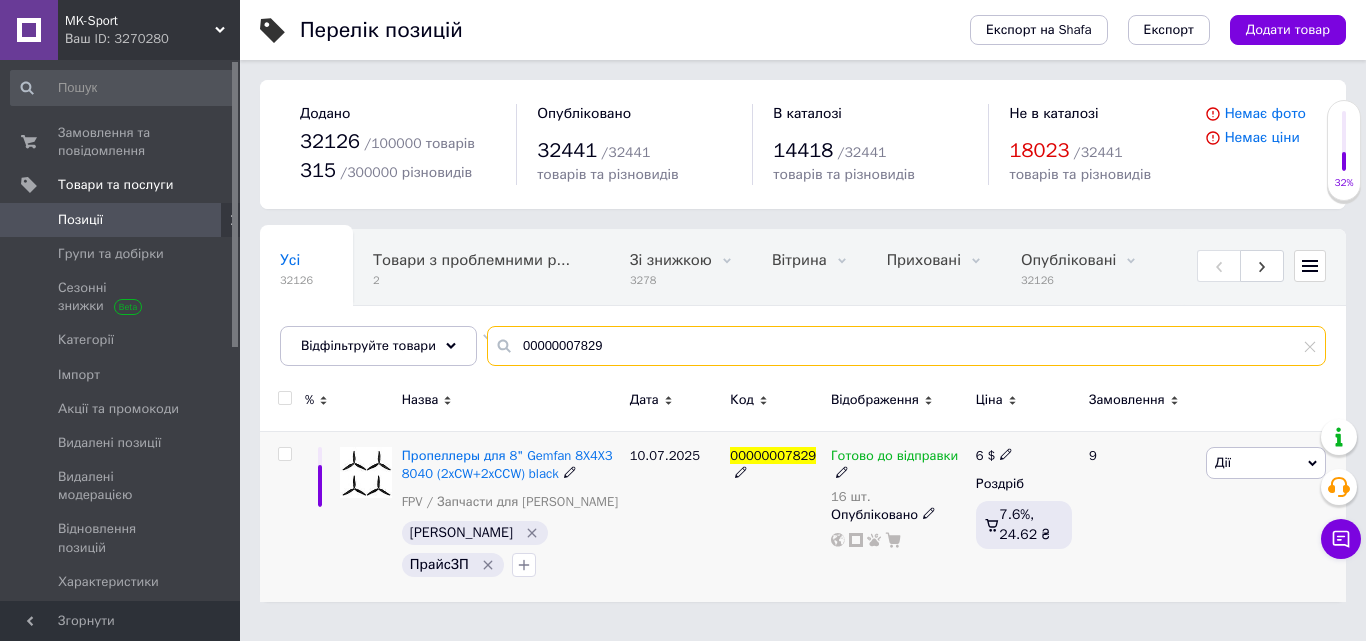 type on "00000007829" 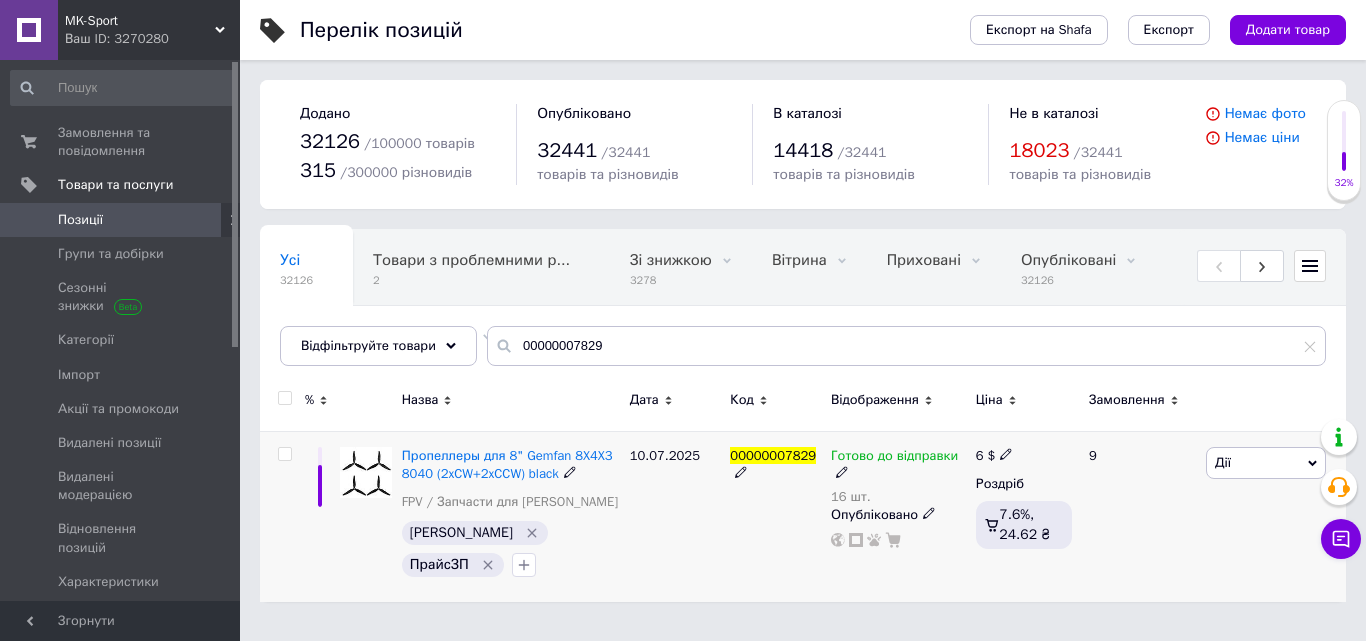 click on "Готово до відправки" at bounding box center [894, 458] 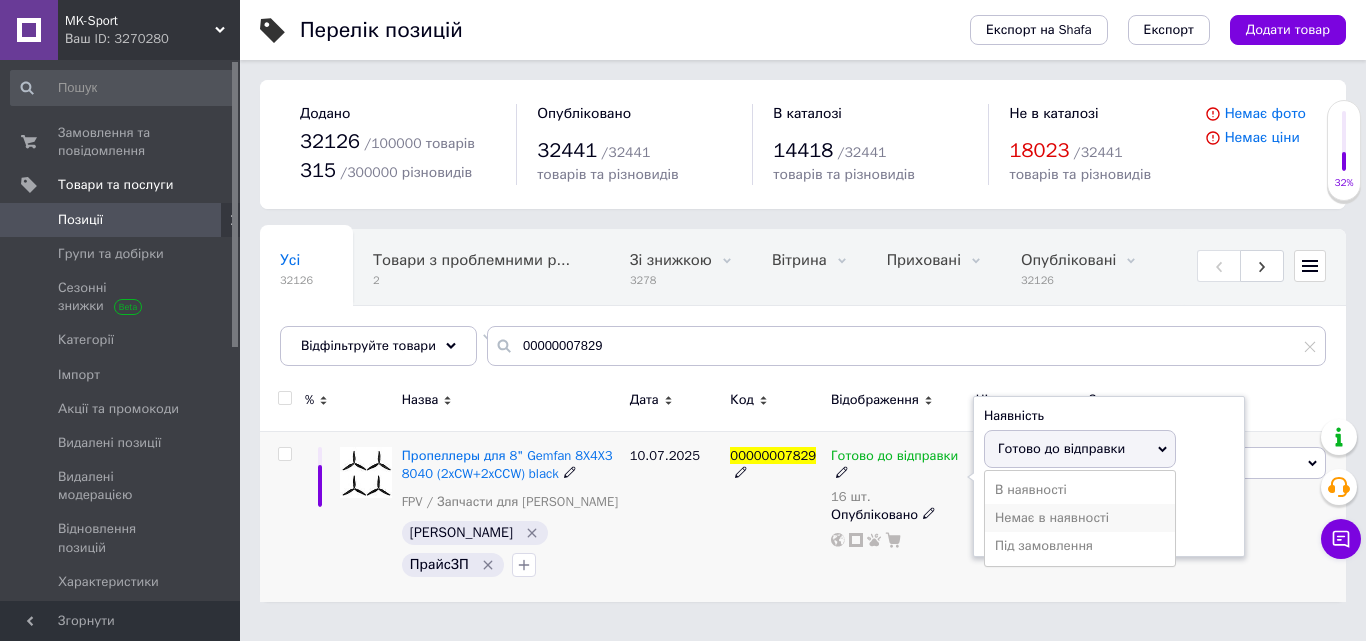 click on "Немає в наявності" at bounding box center [1080, 518] 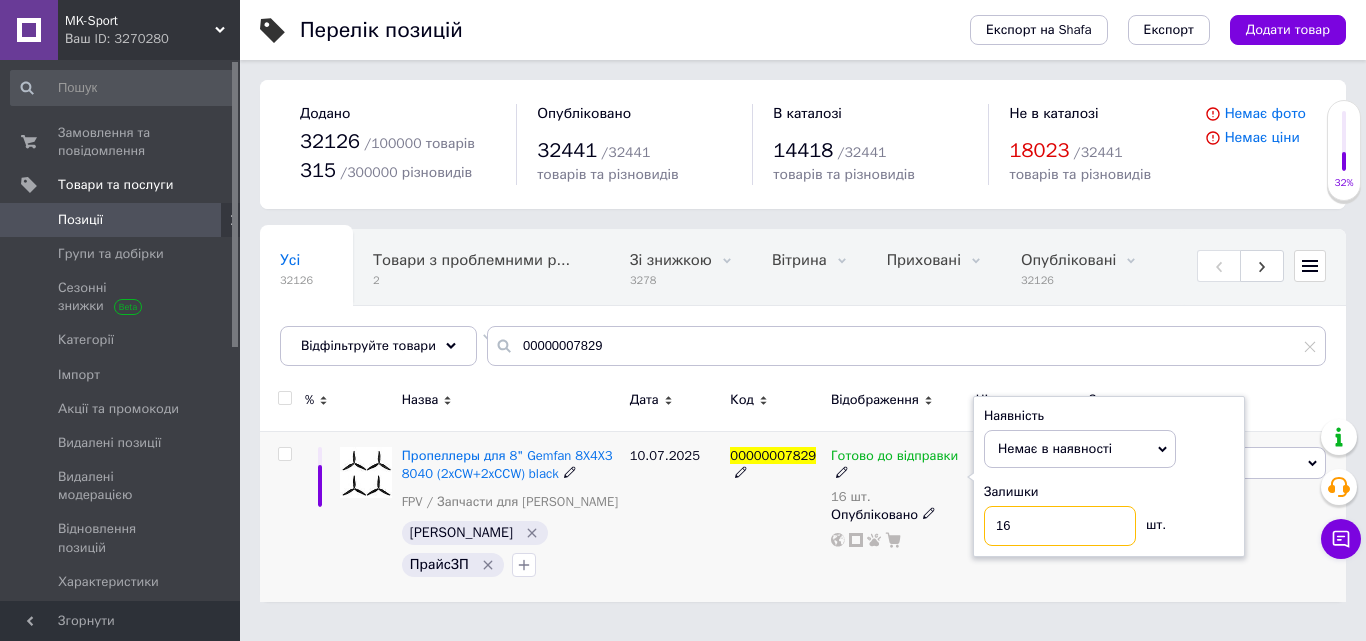 drag, startPoint x: 1031, startPoint y: 544, endPoint x: 938, endPoint y: 536, distance: 93.34345 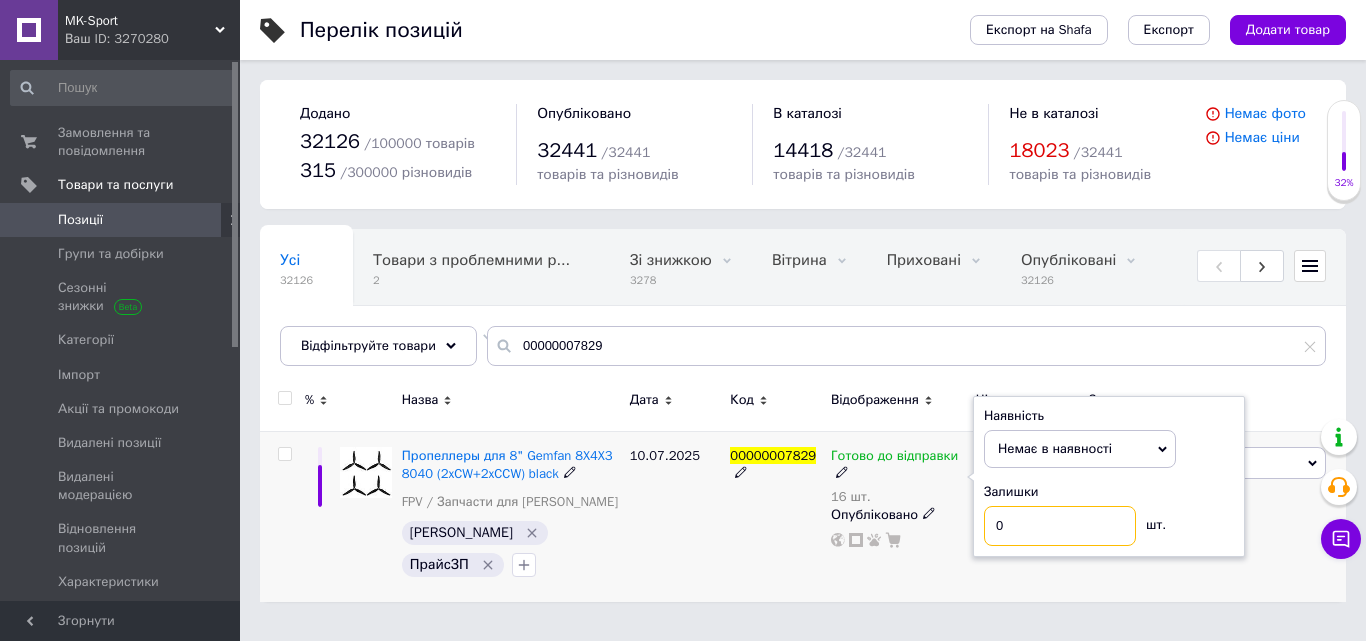 type on "0" 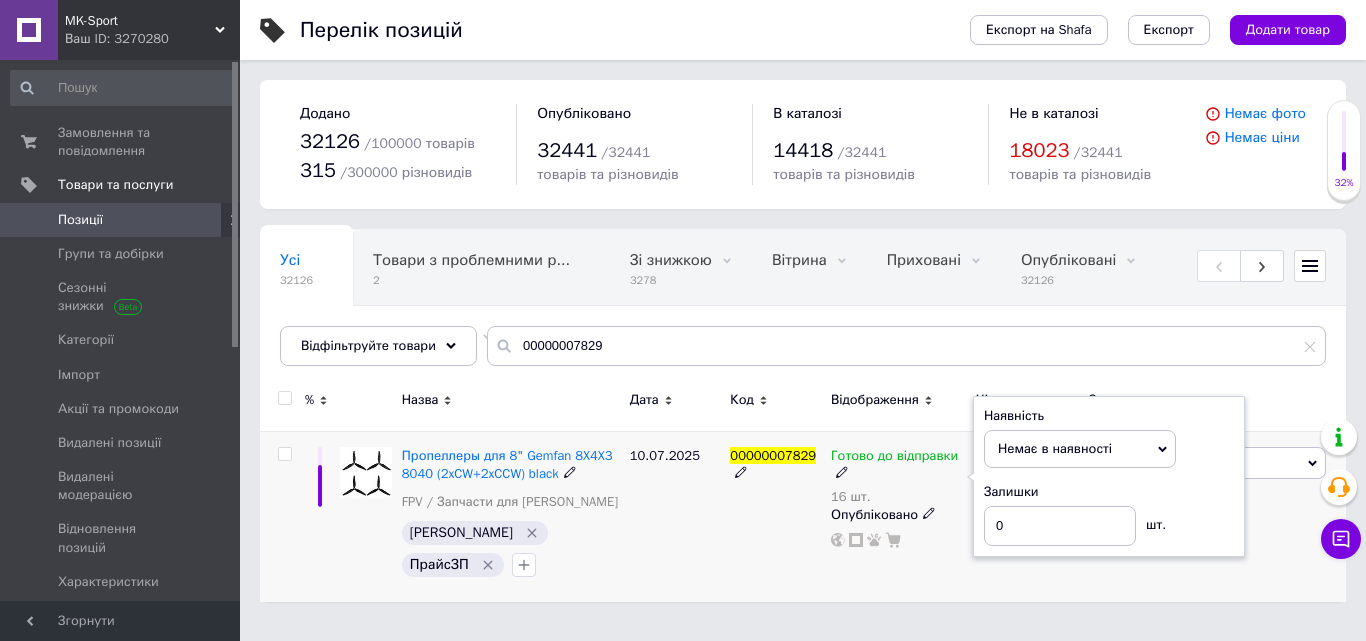 click on "00000007829" at bounding box center (775, 516) 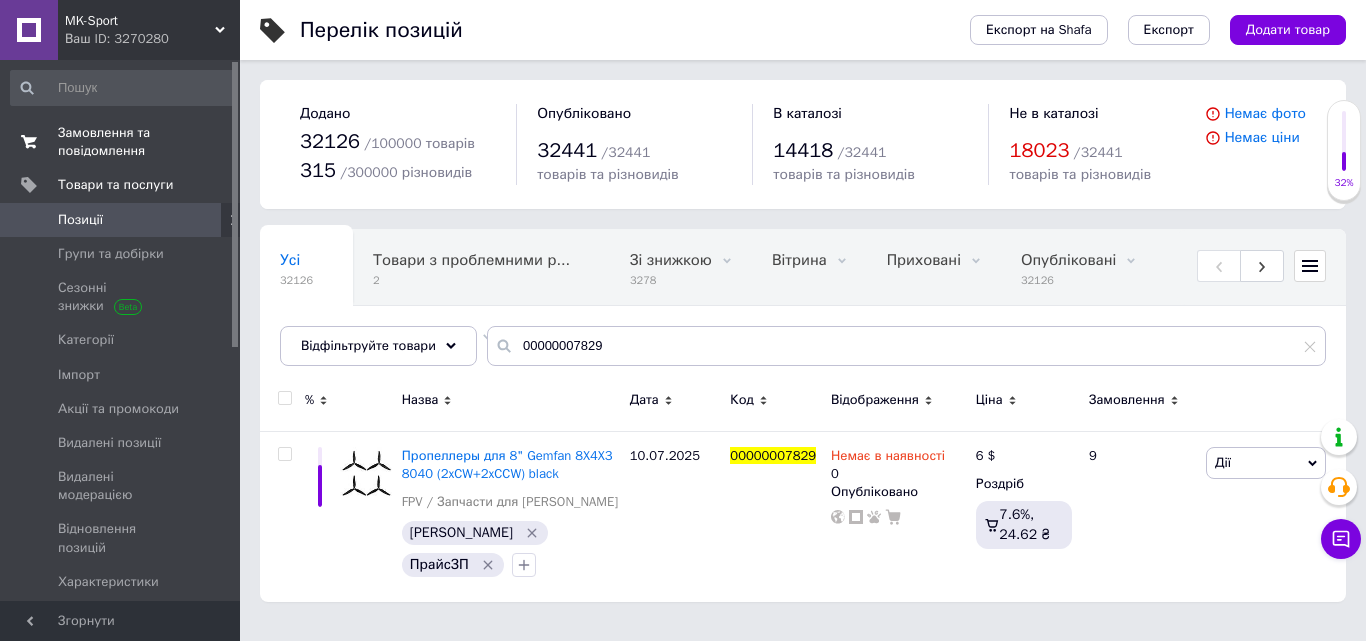 click at bounding box center (29, 142) 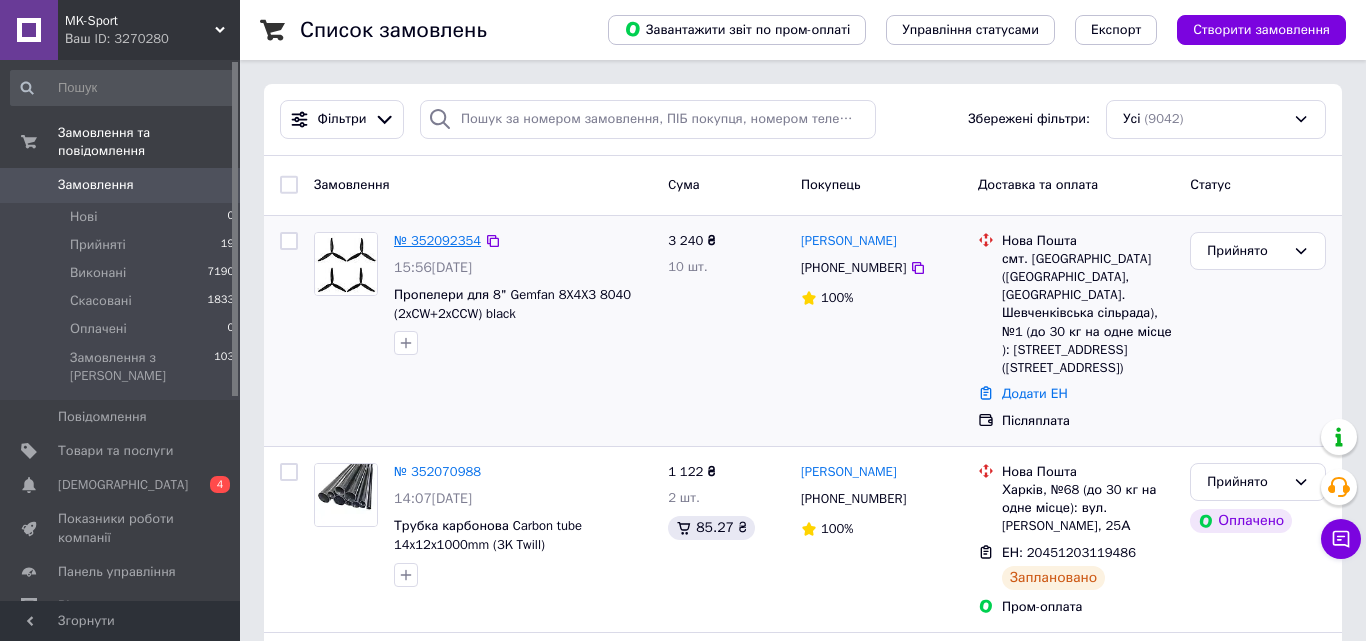 click on "№ 352092354" at bounding box center [437, 240] 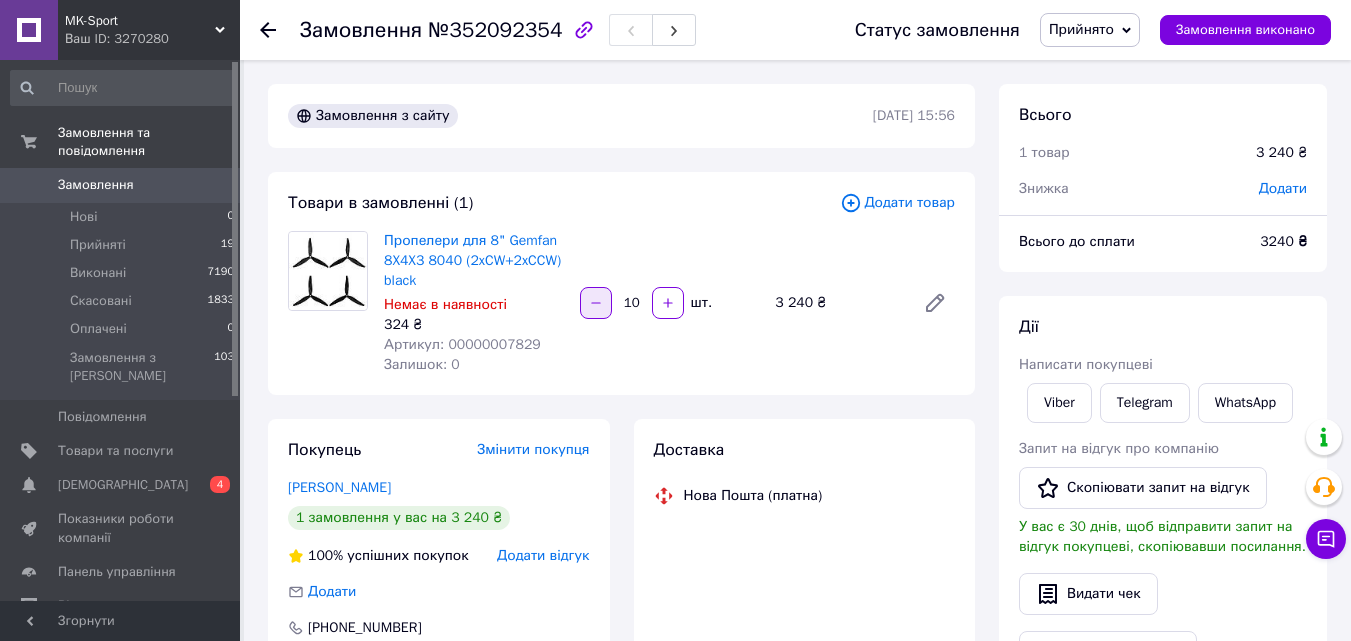 click 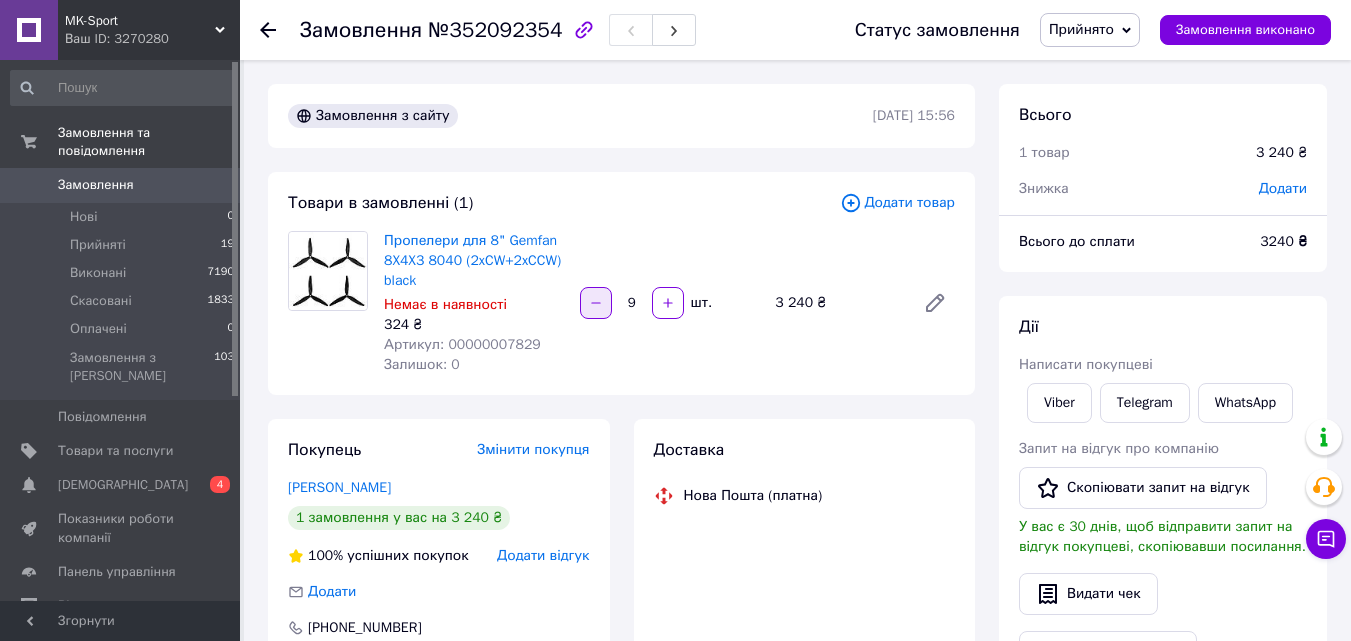 click 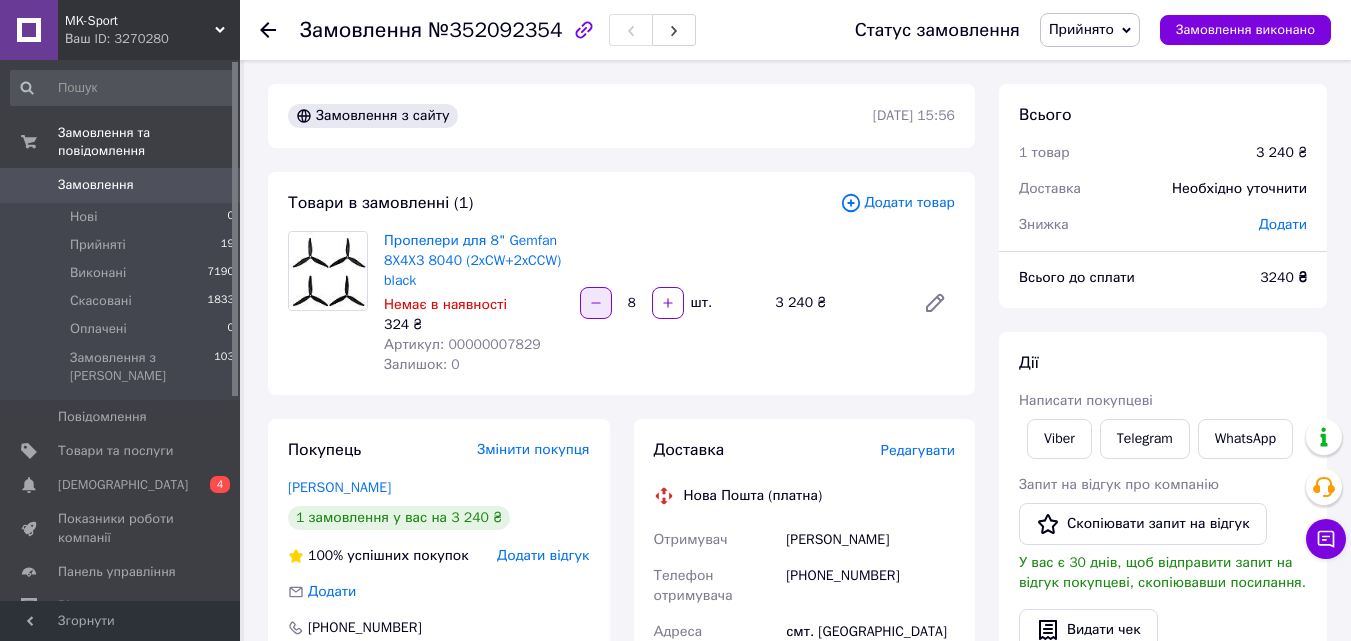 click 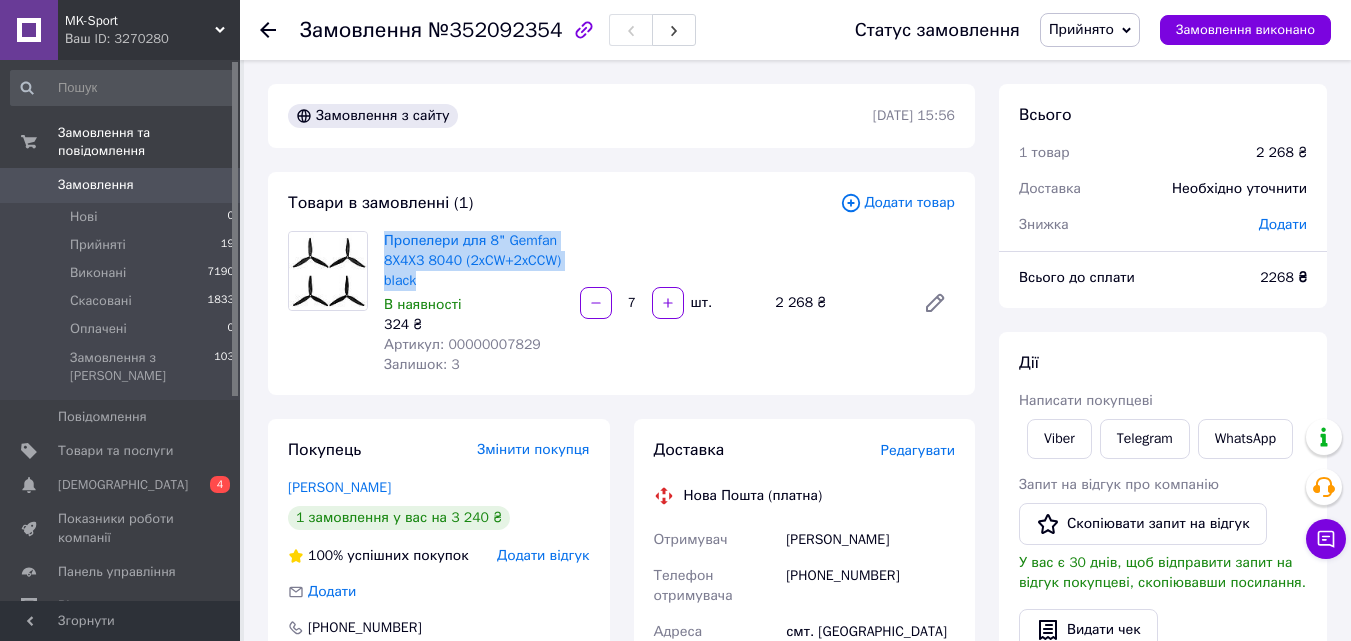 drag, startPoint x: 378, startPoint y: 233, endPoint x: 453, endPoint y: 273, distance: 85 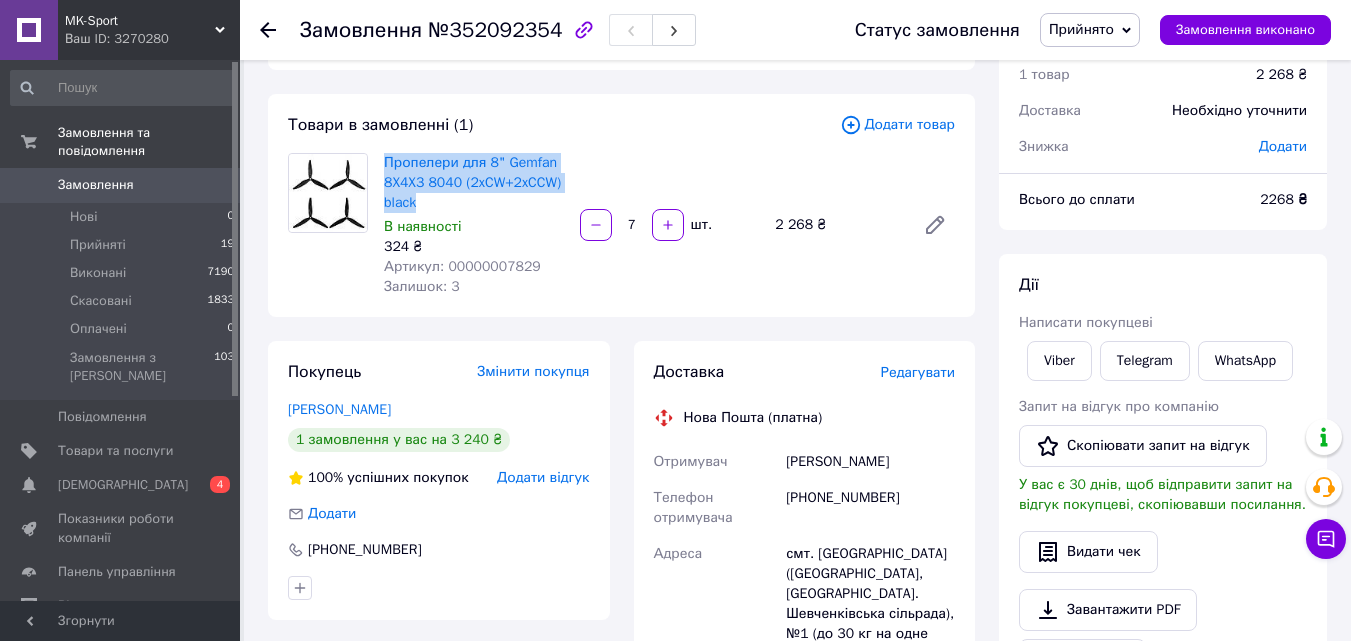 scroll, scrollTop: 100, scrollLeft: 0, axis: vertical 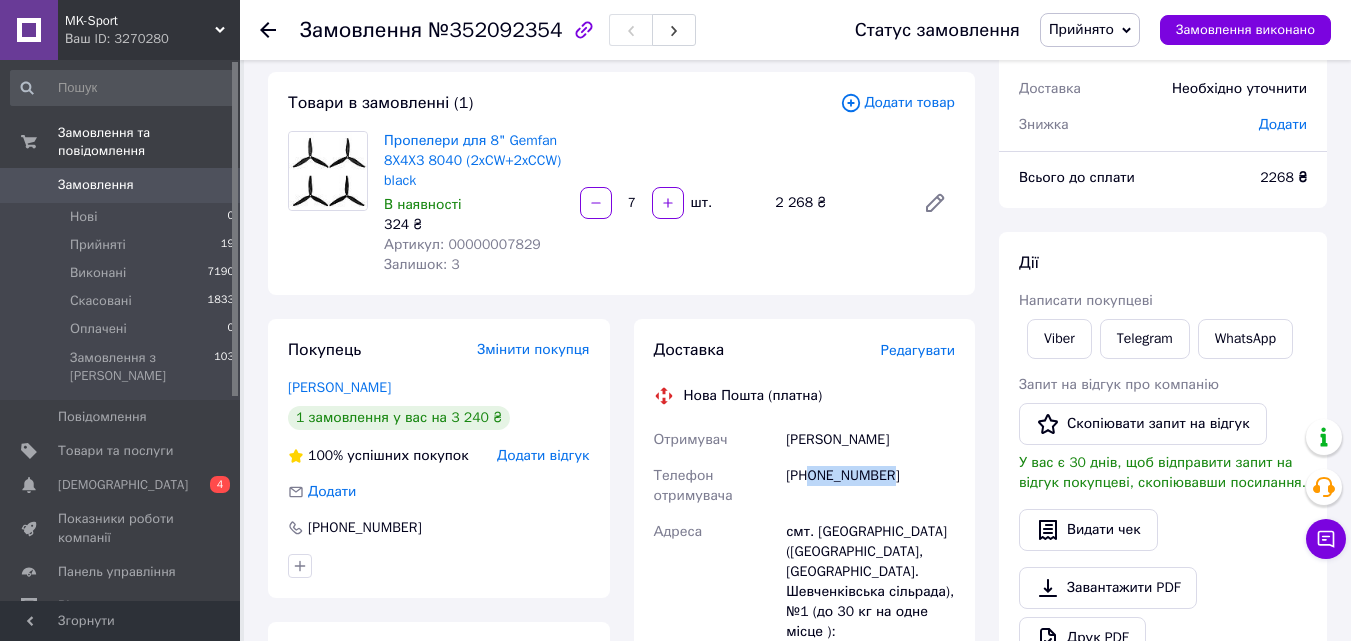 drag, startPoint x: 893, startPoint y: 468, endPoint x: 810, endPoint y: 480, distance: 83.86298 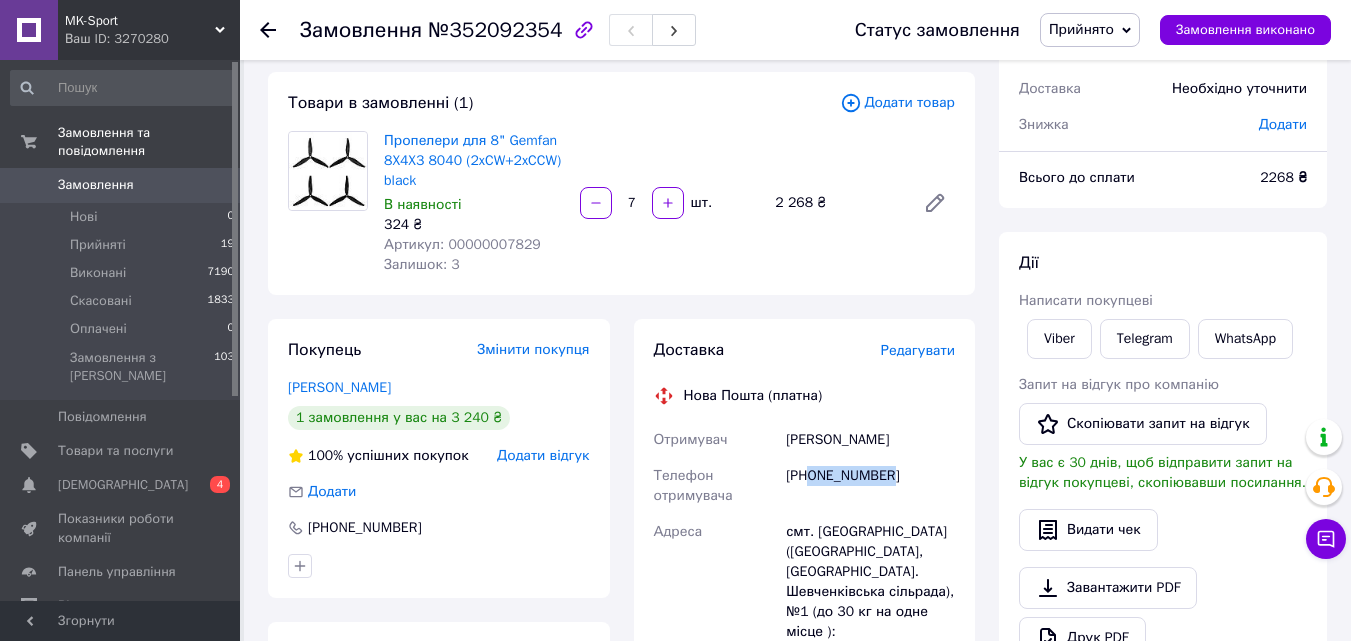 drag, startPoint x: 903, startPoint y: 438, endPoint x: 786, endPoint y: 443, distance: 117.10679 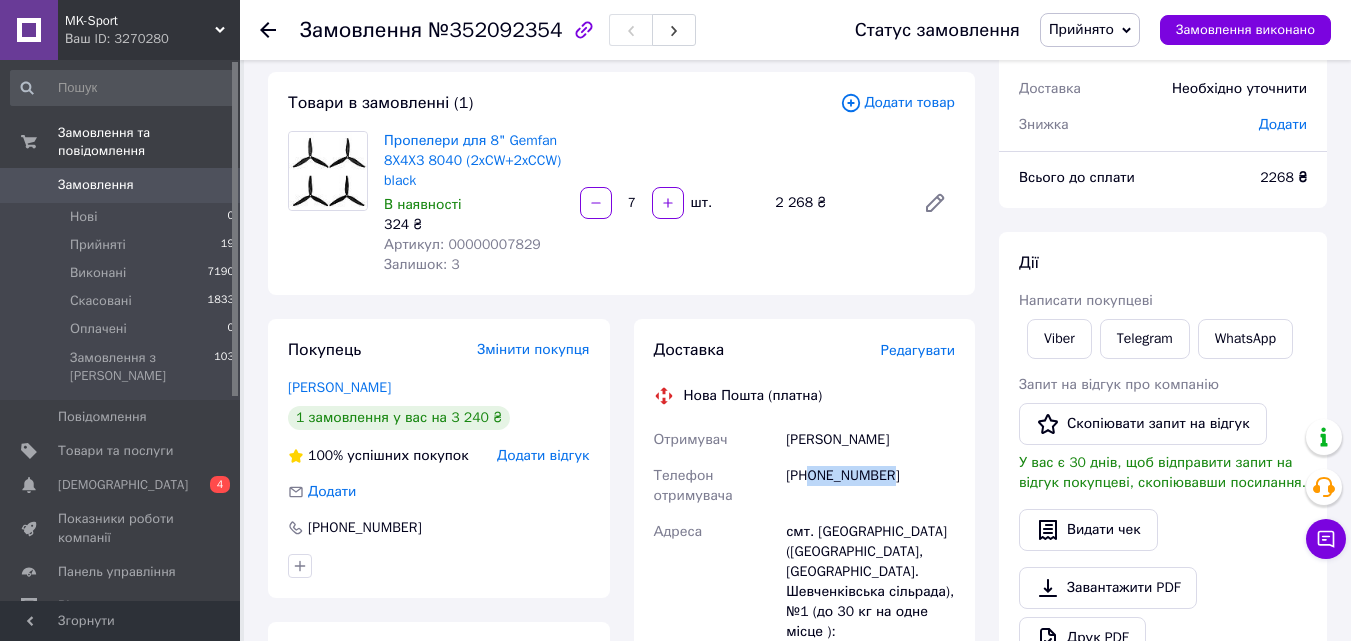 drag, startPoint x: 906, startPoint y: 483, endPoint x: 761, endPoint y: 412, distance: 161.44968 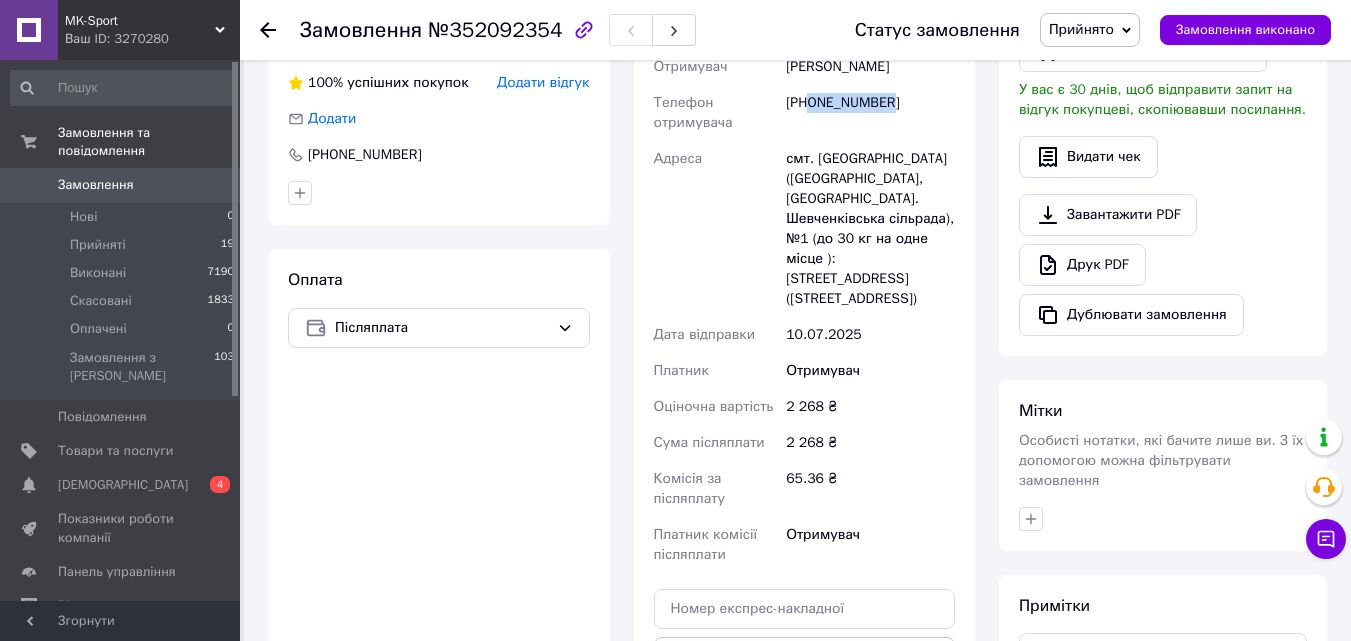 scroll, scrollTop: 500, scrollLeft: 0, axis: vertical 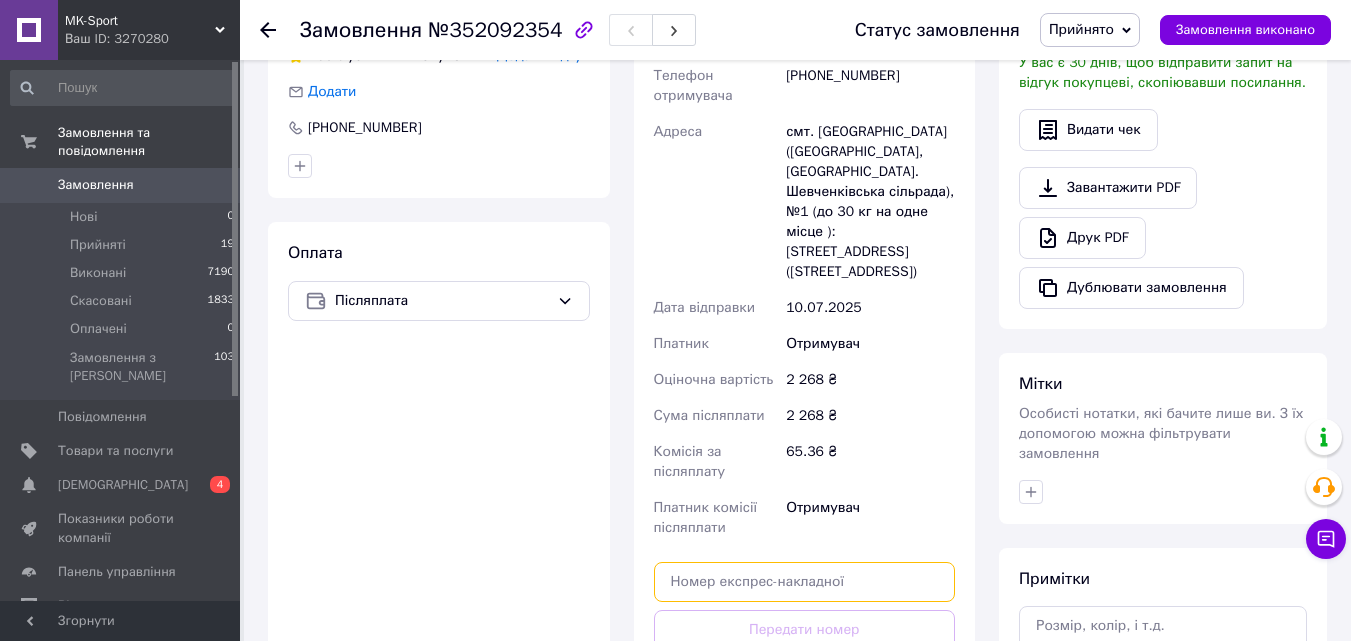 click at bounding box center [805, 582] 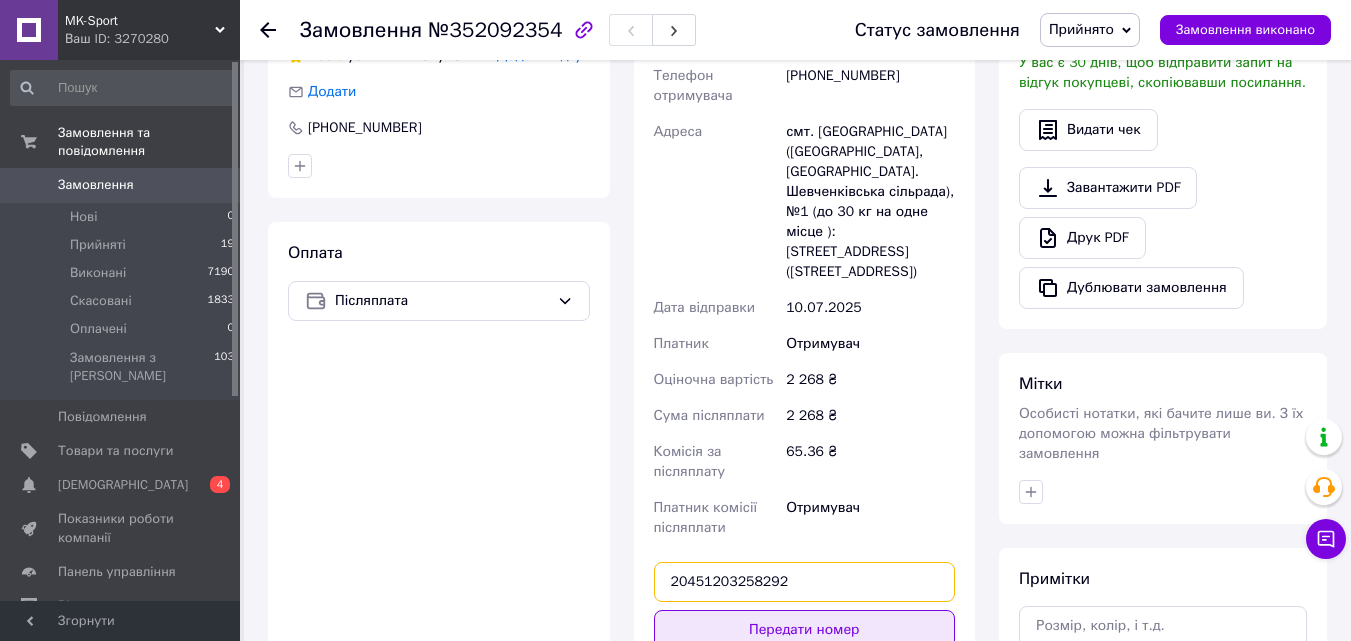 type on "20451203258292" 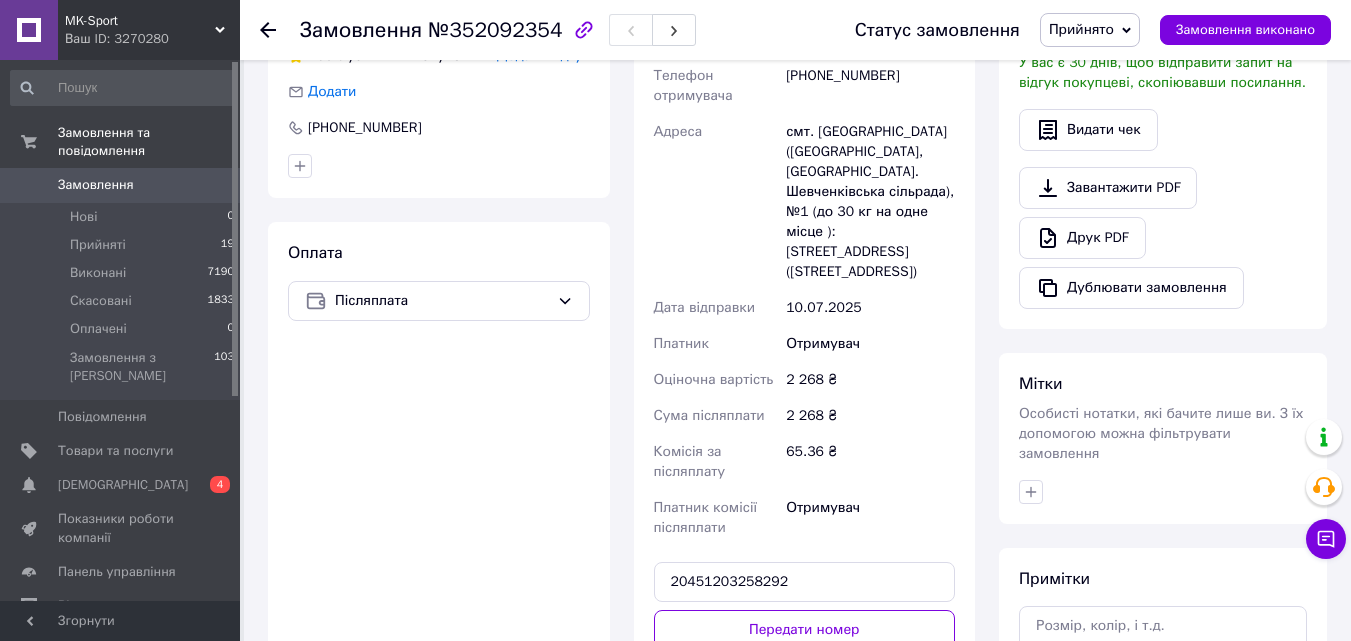 click on "Передати номер" at bounding box center (805, 630) 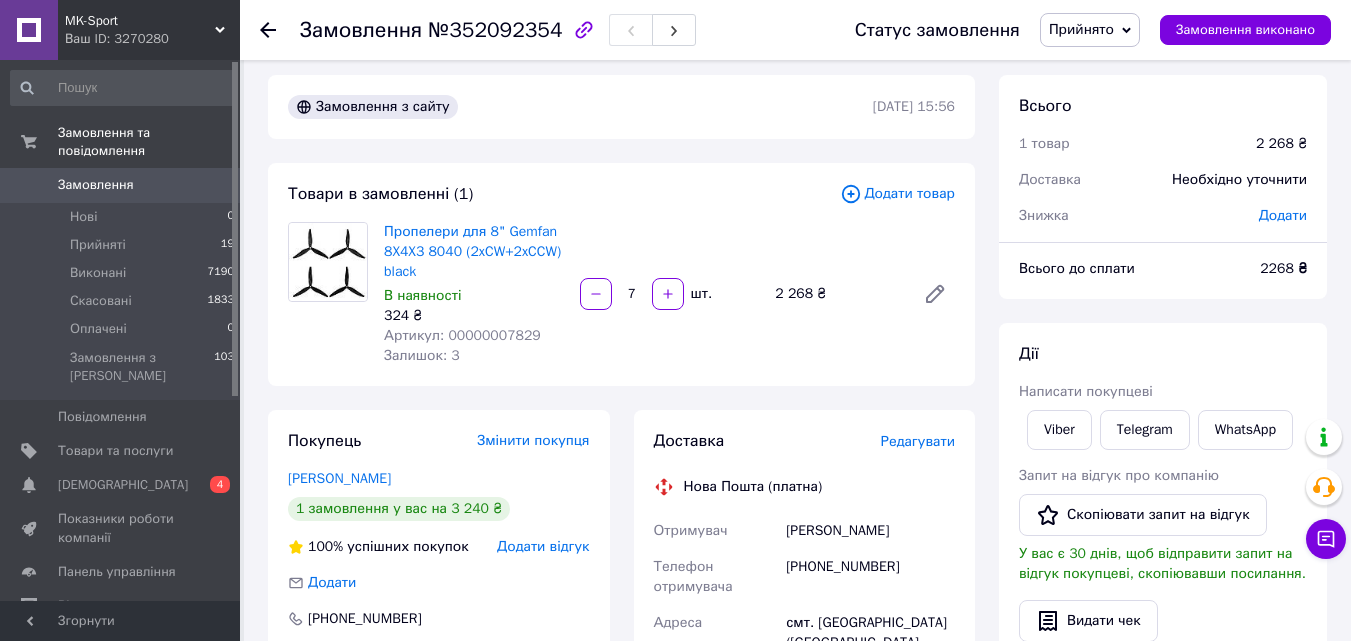 scroll, scrollTop: 0, scrollLeft: 0, axis: both 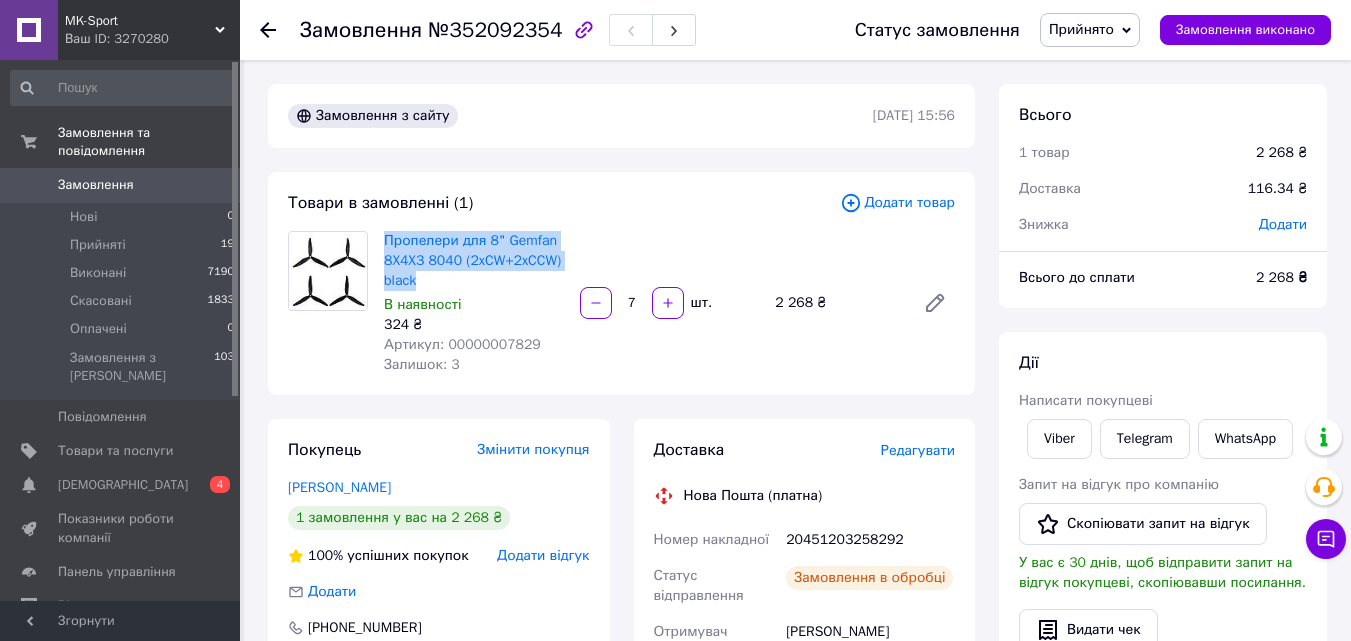 drag, startPoint x: 381, startPoint y: 237, endPoint x: 449, endPoint y: 278, distance: 79.40403 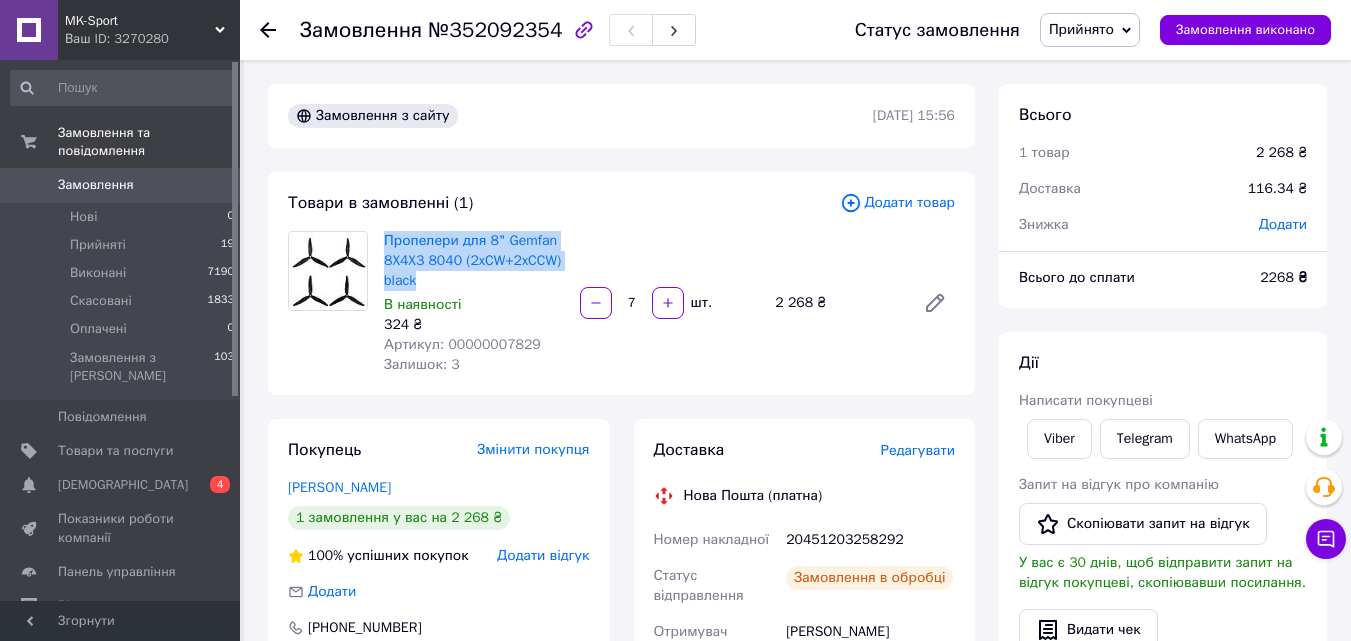 copy on "Пропелери для 8" Gemfan 8X4X3 8040 (2xCW+2xCCW) black" 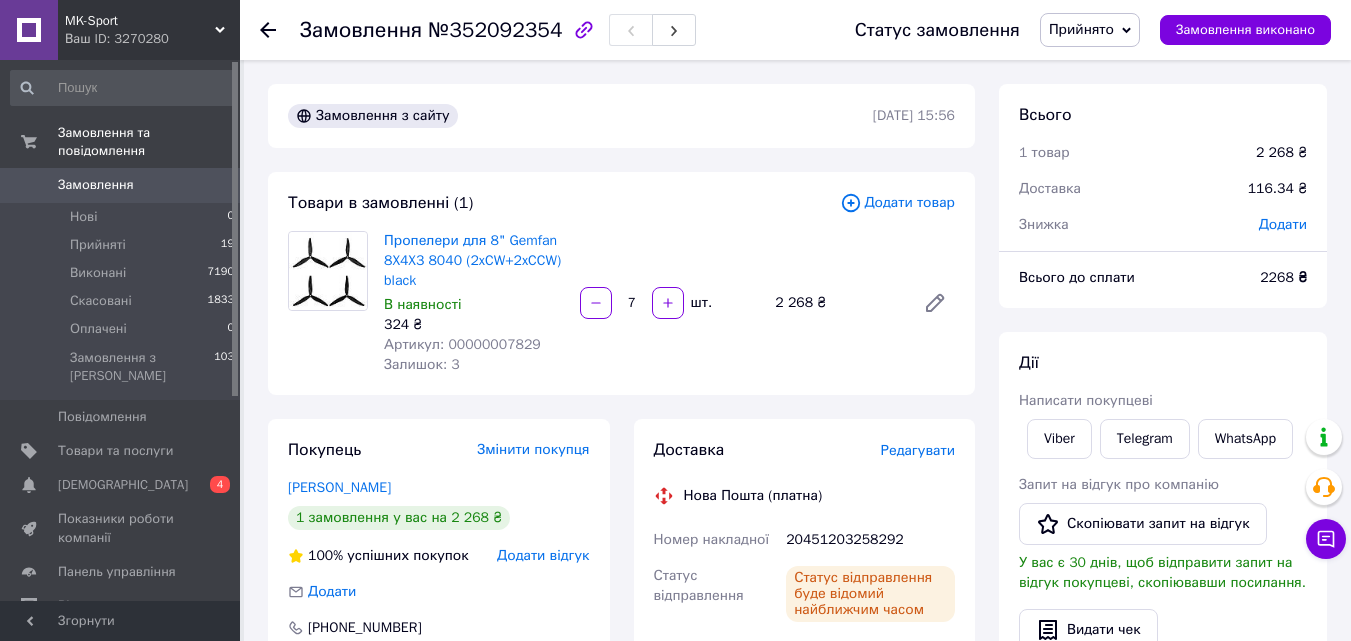 click on "Артикул: 00000007829" at bounding box center [462, 344] 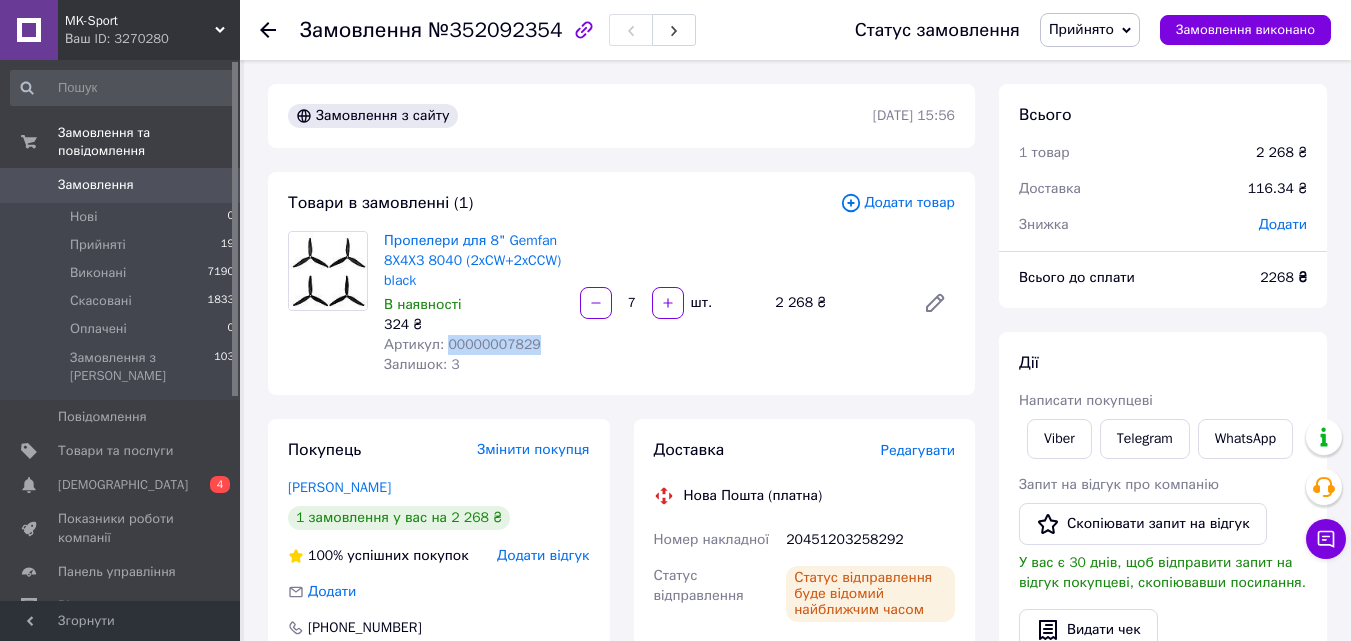 click on "Артикул: 00000007829" at bounding box center [462, 344] 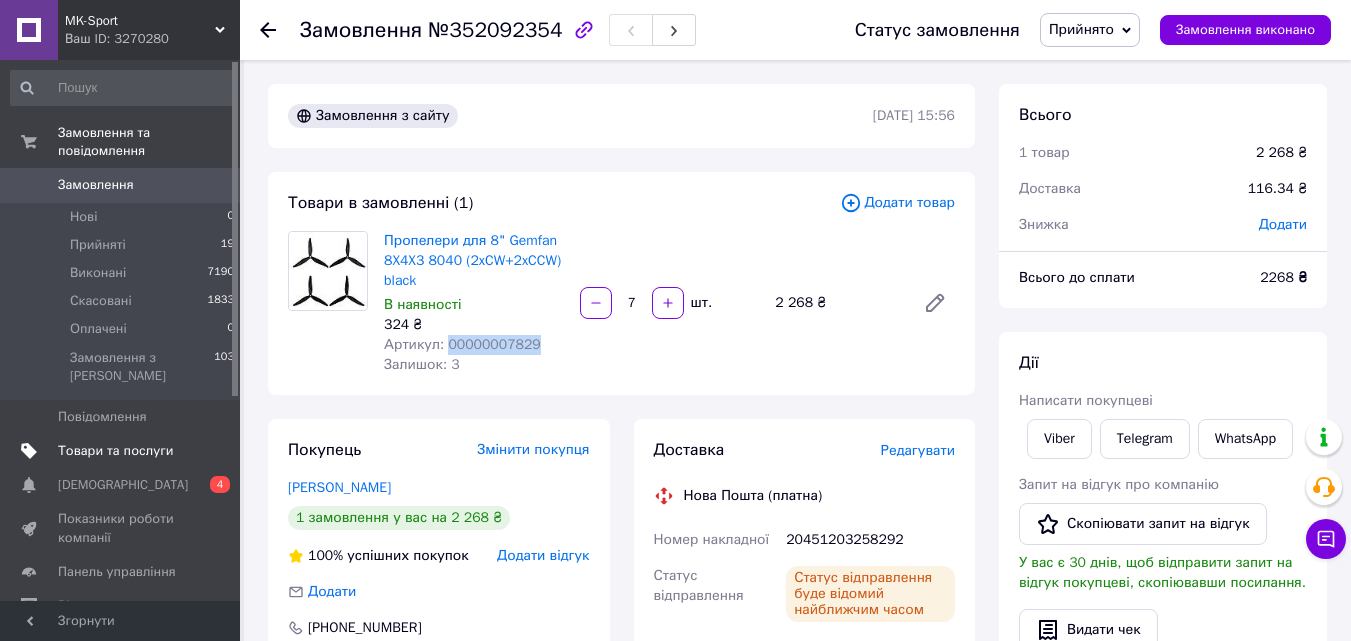 click on "Товари та послуги" at bounding box center [115, 451] 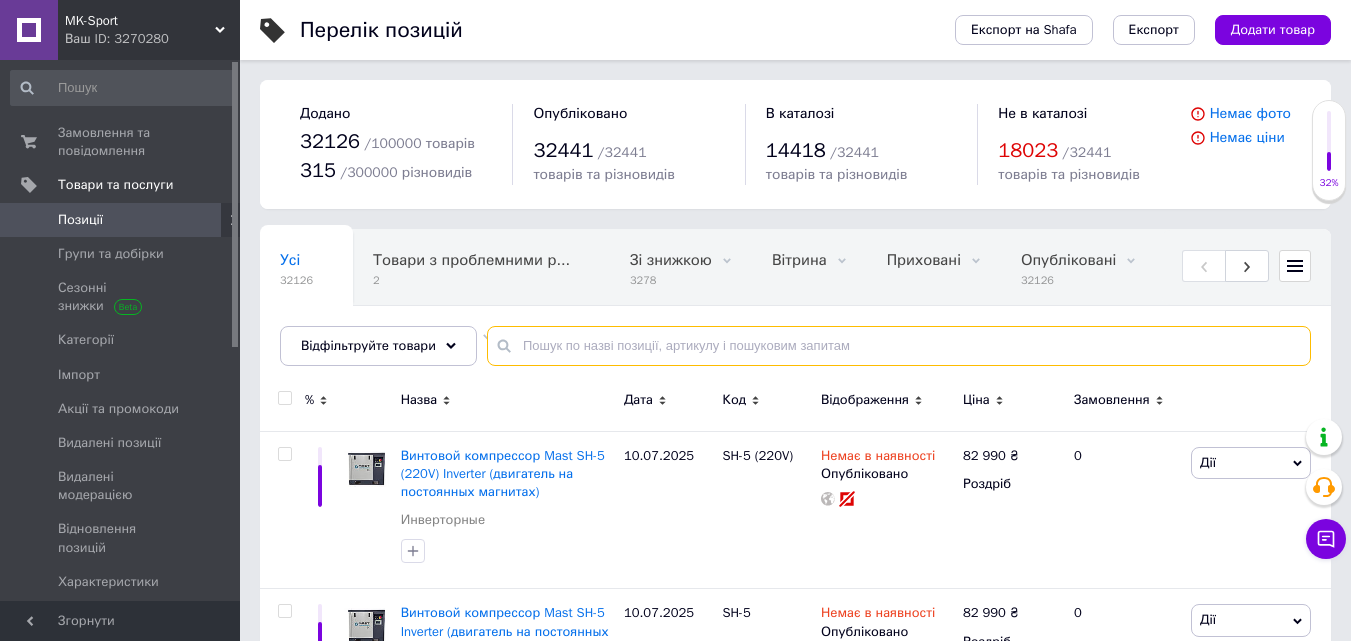 click at bounding box center (899, 346) 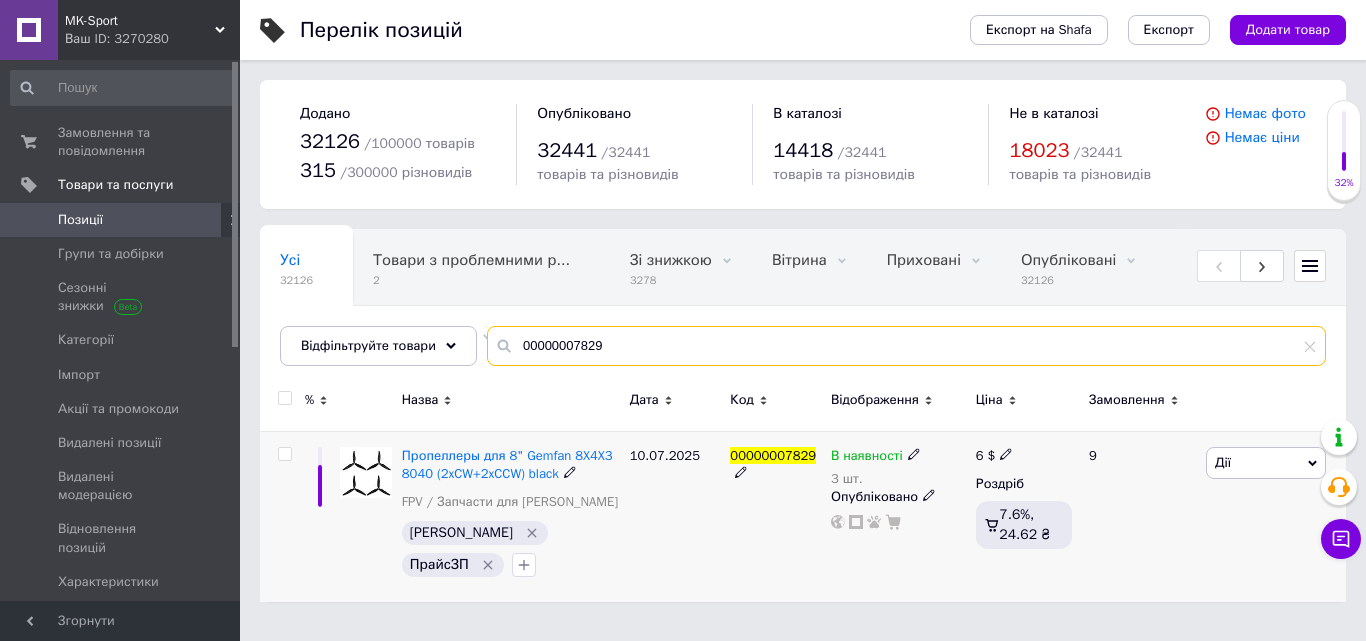 type on "00000007829" 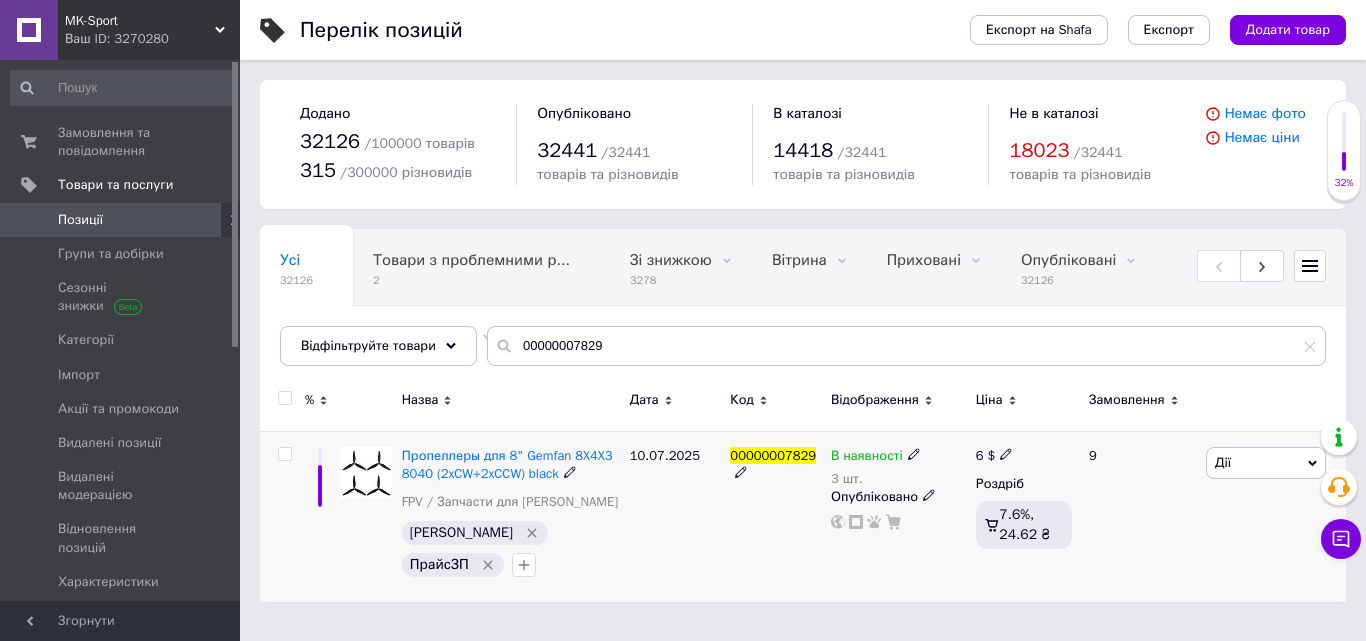 click on "В наявності" at bounding box center (867, 458) 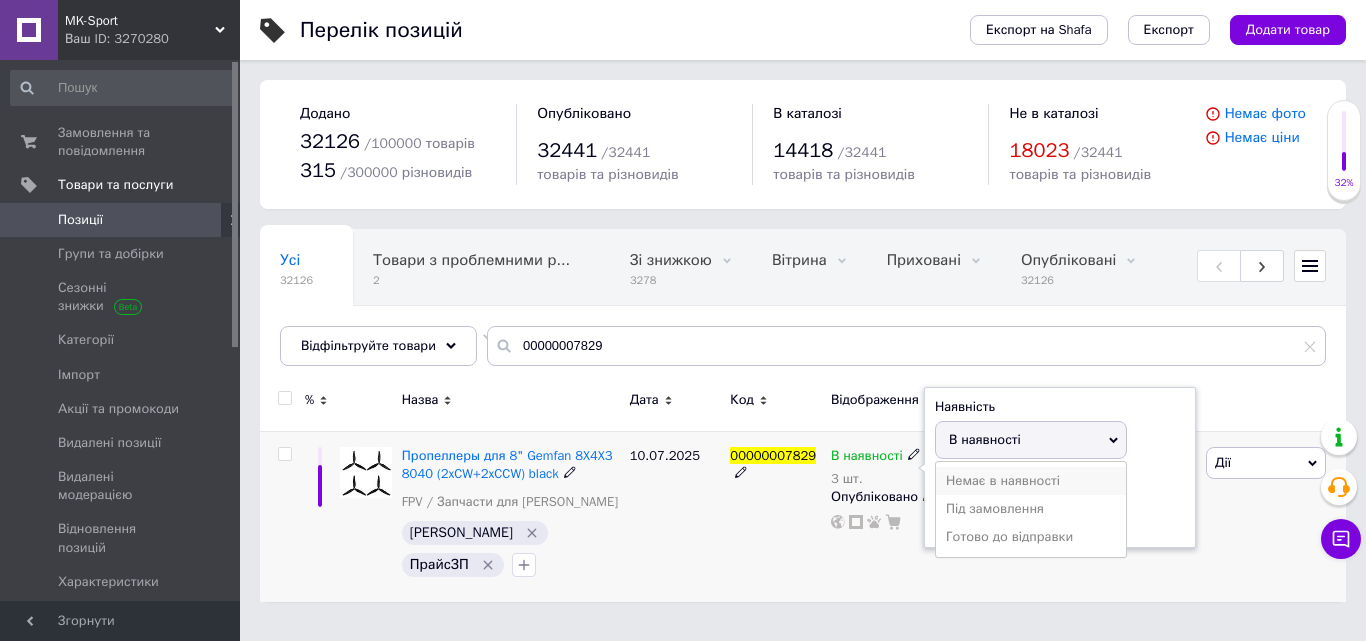 click on "Немає в наявності" at bounding box center (1031, 481) 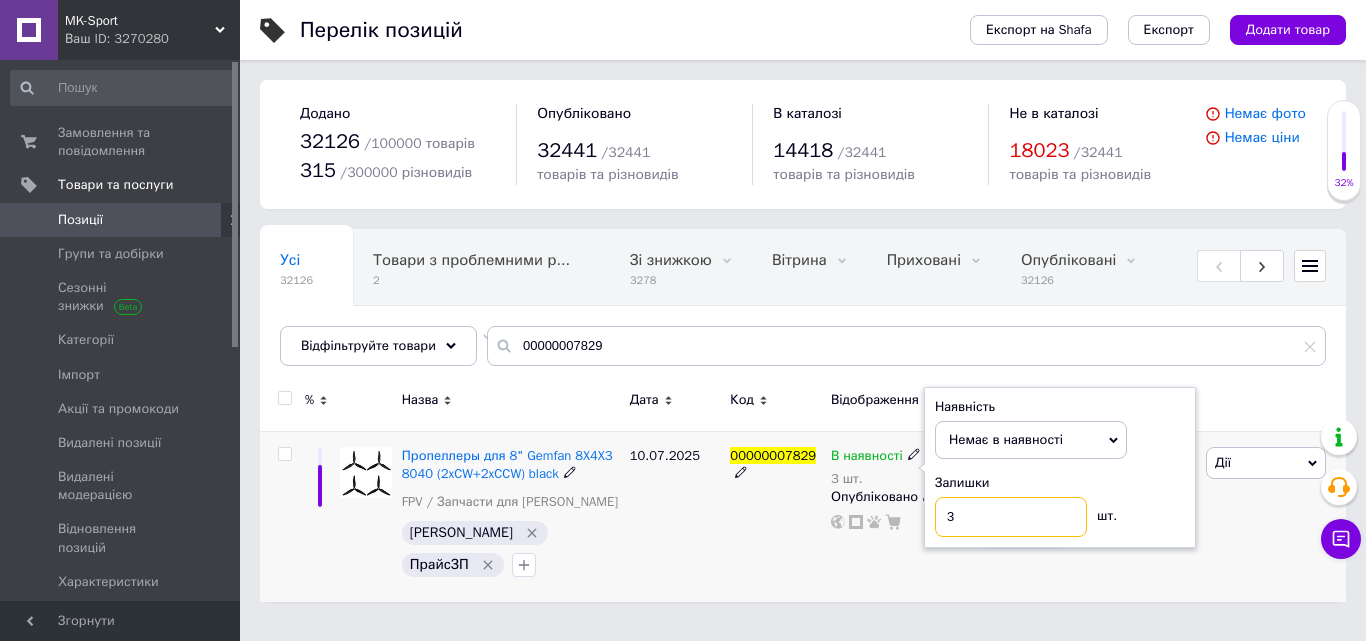 drag, startPoint x: 968, startPoint y: 514, endPoint x: 901, endPoint y: 508, distance: 67.26812 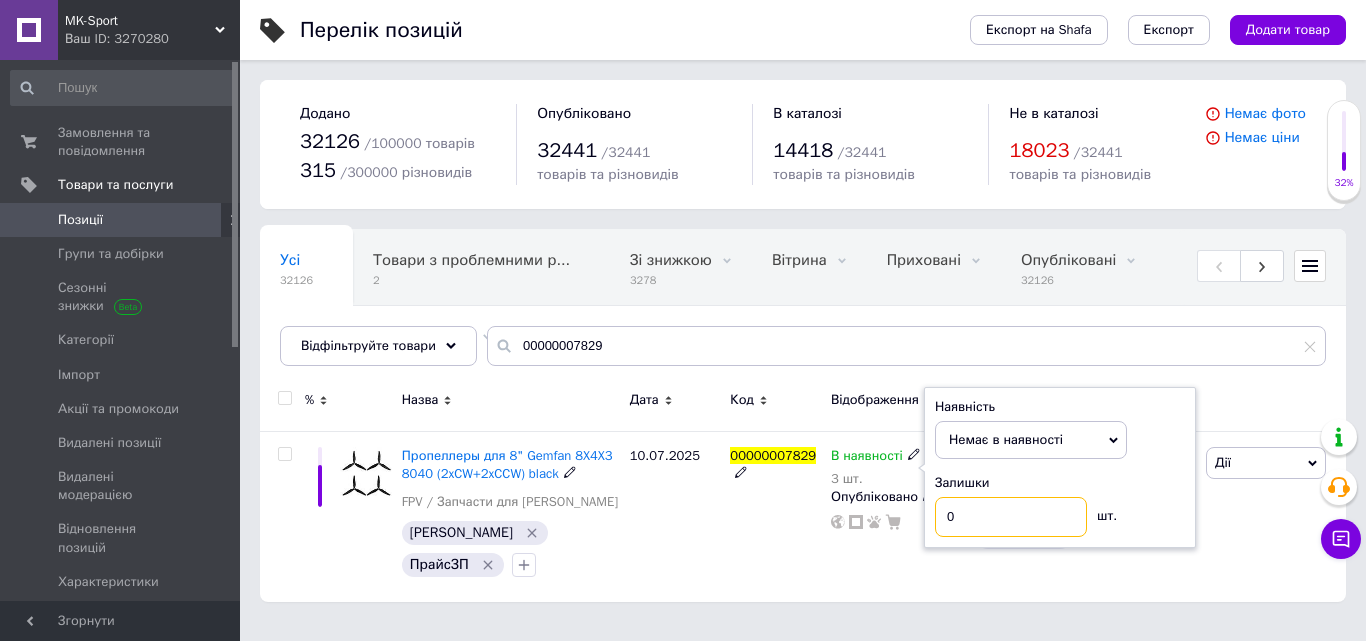 type on "0" 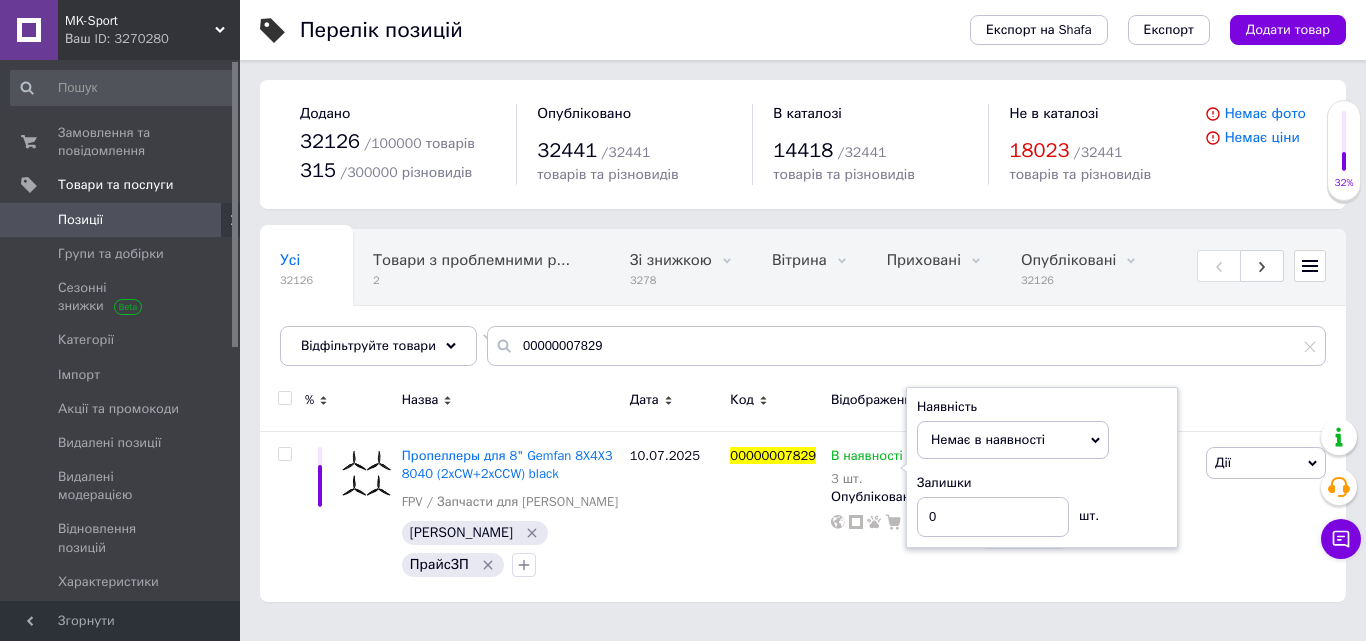 click on "MK-Sport Ваш ID: 3270280 Сайт MK-Sport Кабінет покупця Перевірити стан системи Сторінка на порталі Довідка Вийти Замовлення та повідомлення 0 0 Товари та послуги Позиції Групи та добірки Сезонні знижки Категорії Імпорт Акції та промокоди Видалені позиції Видалені модерацією Відновлення позицій Характеристики Сповіщення 0 4 Показники роботи компанії Панель управління Відгуки Покупатели Каталог ProSale Аналітика Інструменти веб-майстра та SEO Управління сайтом Гаманець компанії [PERSON_NAME] Тарифи та рахунки" at bounding box center (683, 311) 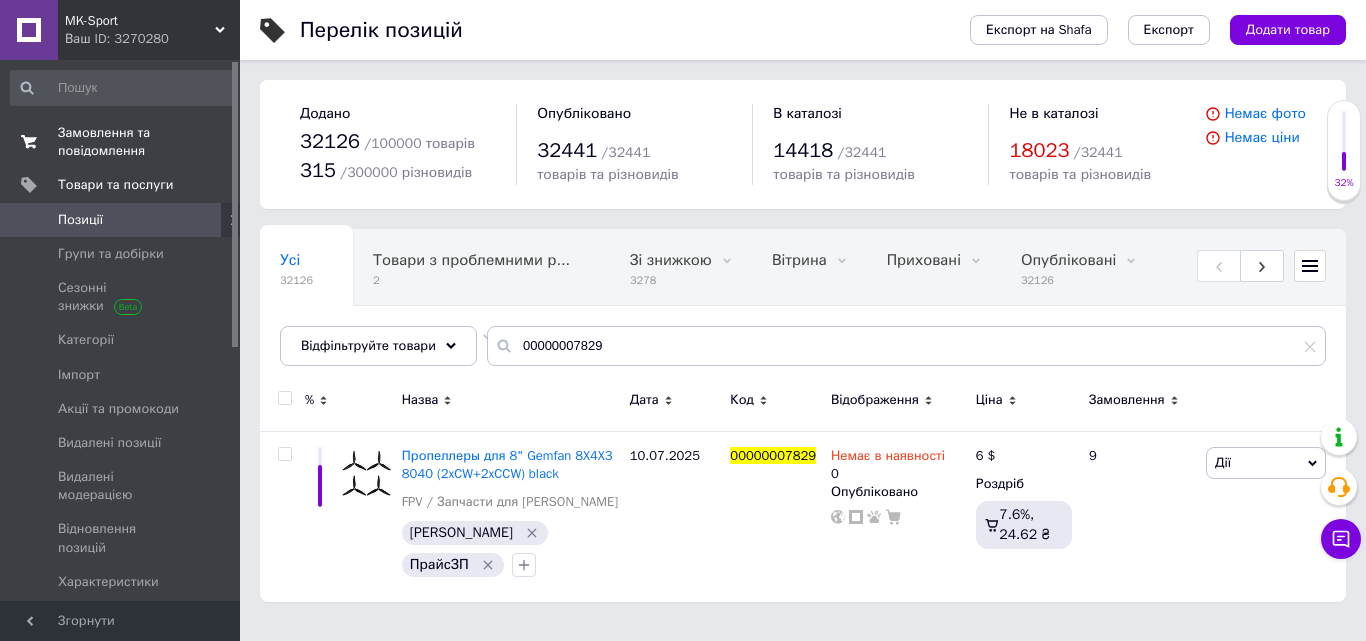 click on "Замовлення та повідомлення" at bounding box center (121, 142) 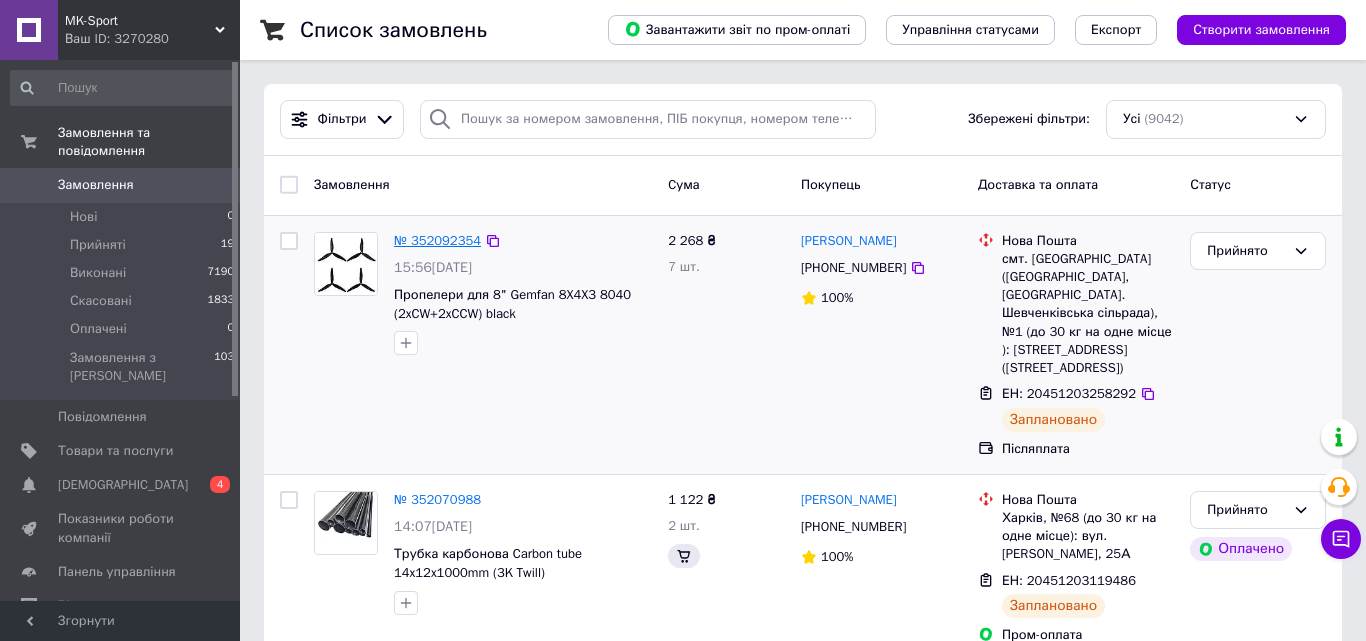 click on "№ 352092354" at bounding box center (437, 240) 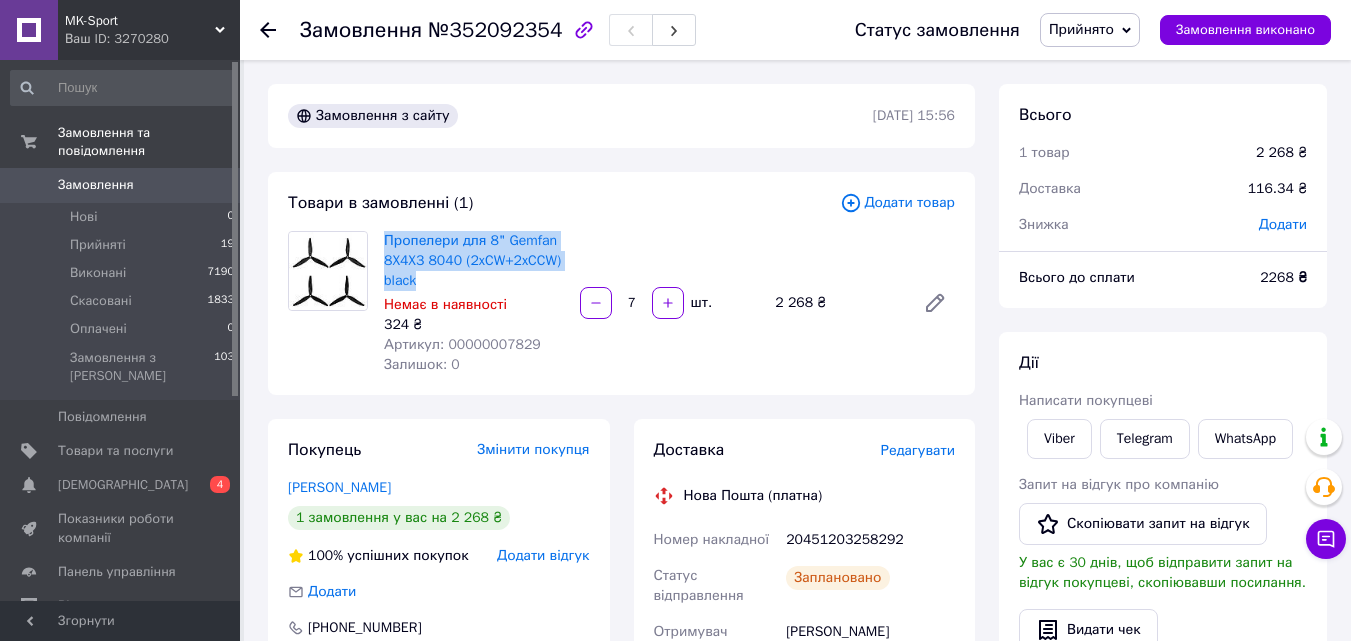 drag, startPoint x: 455, startPoint y: 276, endPoint x: 383, endPoint y: 245, distance: 78.39005 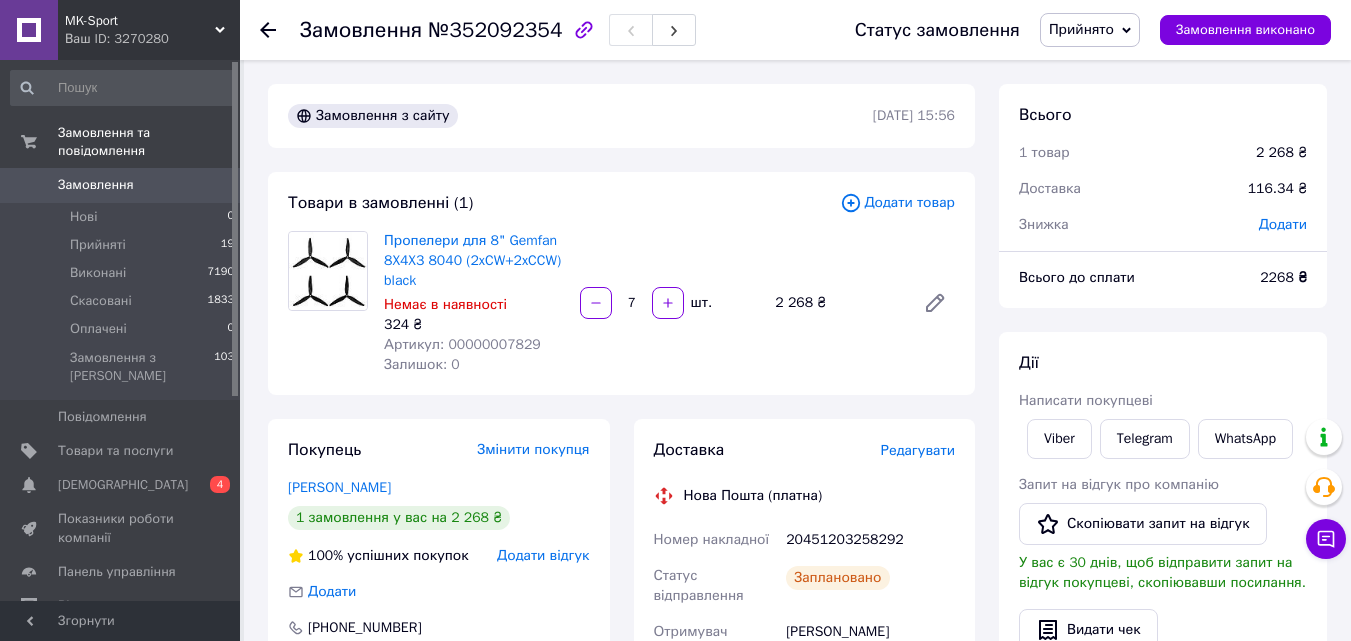 click on "Замовлення з сайту [DATE] 15:56 Товари в замовленні (1) Додати товар Пропелери для 8" Gemfan 8X4X3 8040 (2xCW+2xCCW) black Немає в наявності 324 ₴ Артикул: 00000007829 Залишок: 0 7   шт. 2 268 ₴ Покупець Змінити покупця [PERSON_NAME] 1 замовлення у вас на 2 268 ₴ 100%   успішних покупок Додати відгук Додати [PHONE_NUMBER] Оплата Післяплата Доставка Редагувати Нова Пошта (платна) Номер накладної 20451203258292 Статус відправлення Заплановано Отримувач [PERSON_NAME] Телефон отримувача [PHONE_NUMBER] Адреса Платник Отримувач Вартість доставки 116.34 ₴ Платник Отримувач Відправник Прізвище отримувача [PERSON_NAME]" at bounding box center [621, 724] 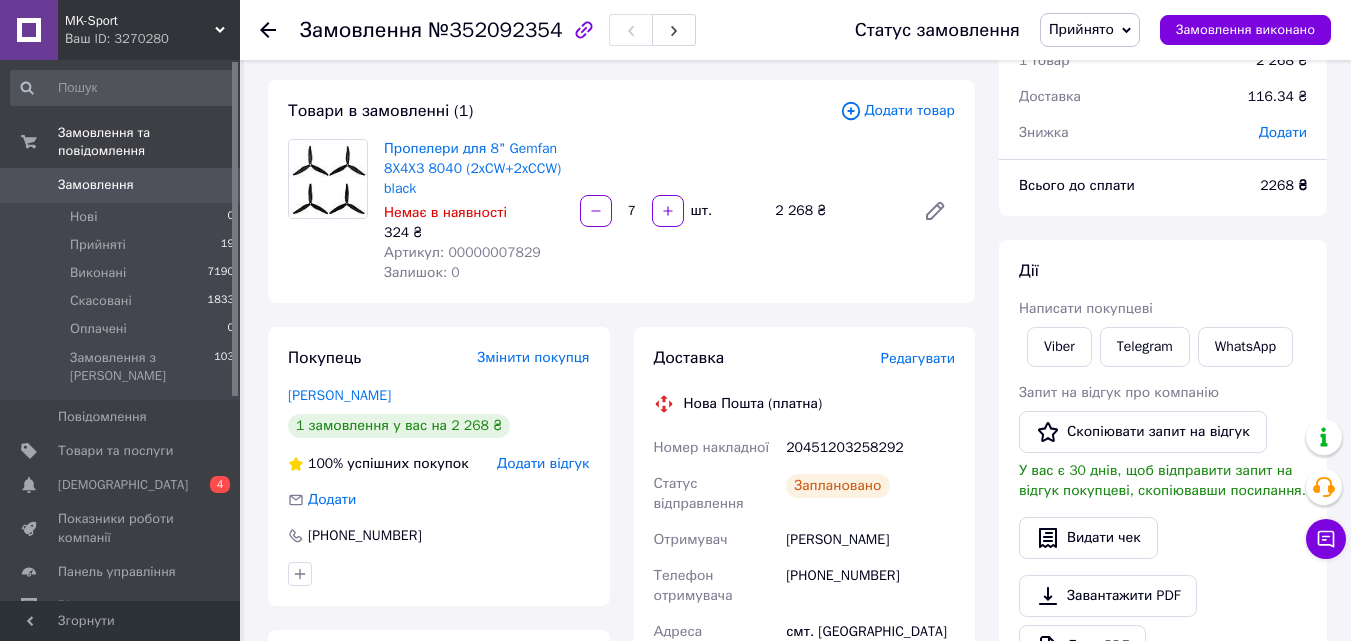 scroll, scrollTop: 200, scrollLeft: 0, axis: vertical 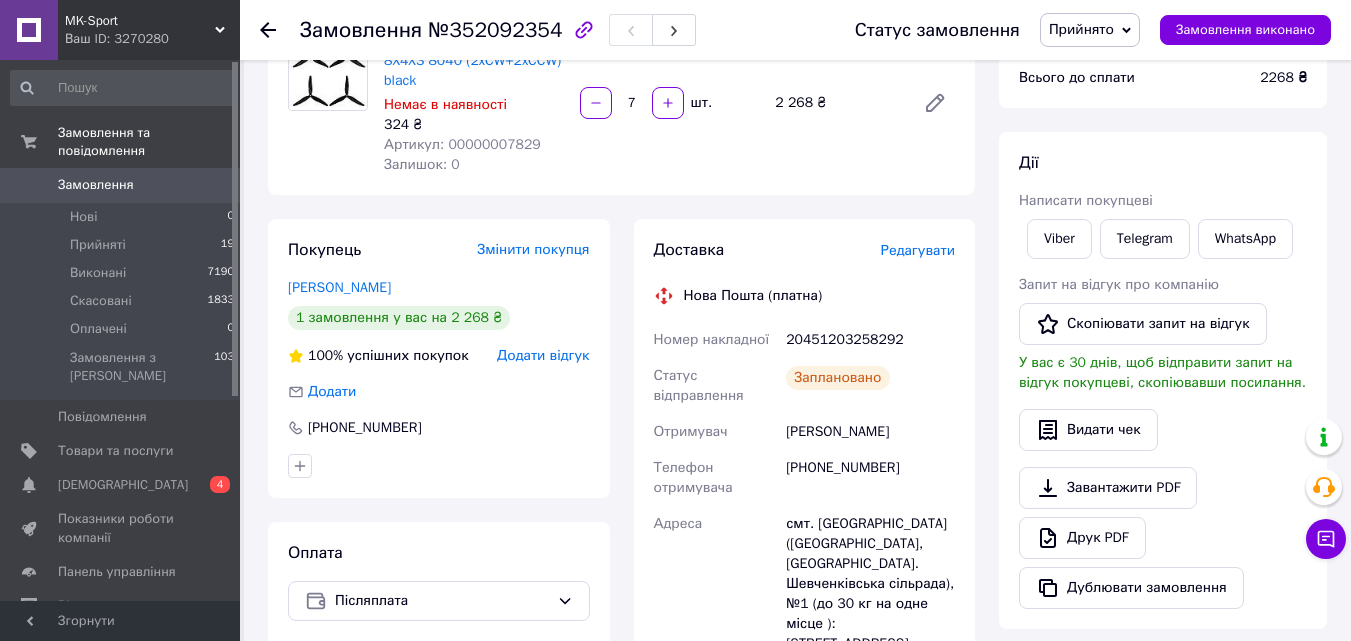 click on "20451203258292" at bounding box center (870, 340) 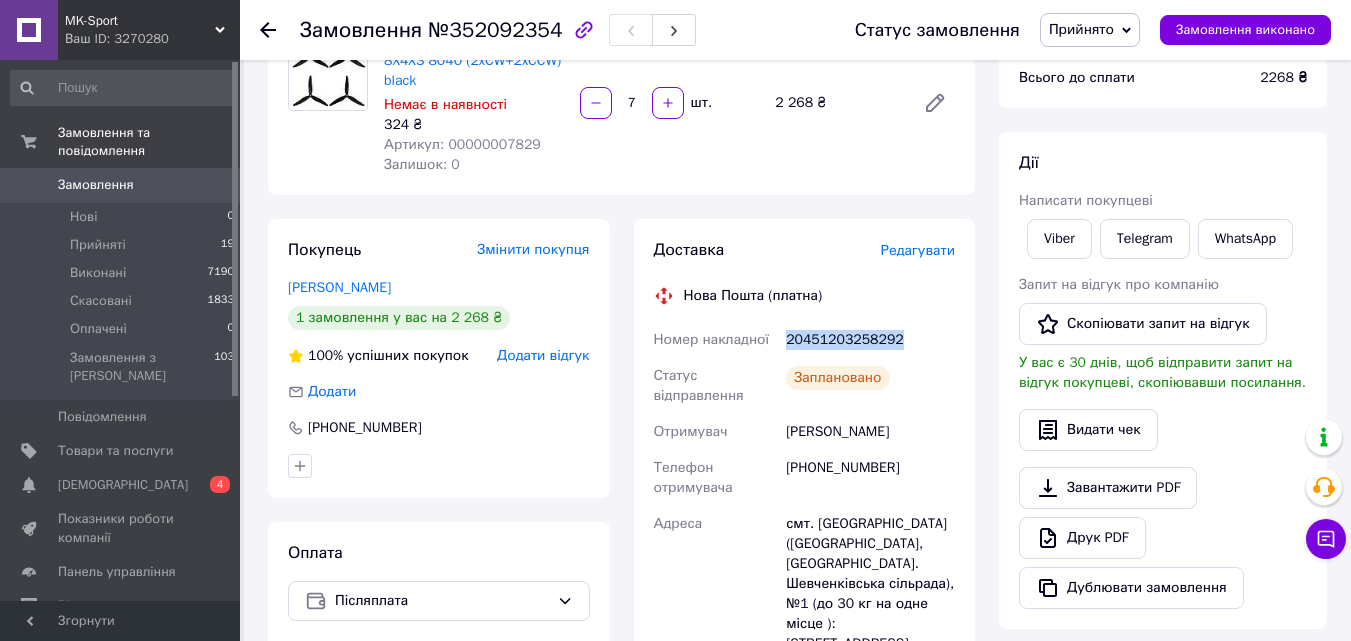 click on "20451203258292" at bounding box center [870, 340] 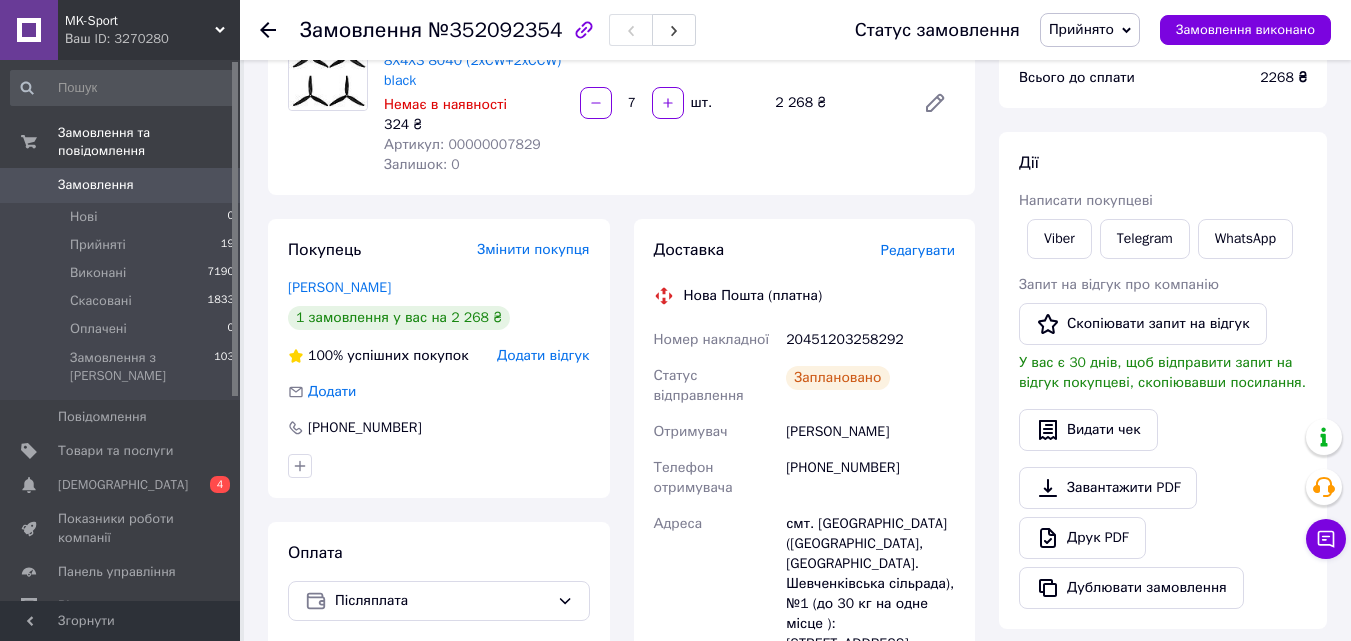 click on "Покупець Змінити покупця [PERSON_NAME] 1 замовлення у вас на 2 268 ₴ 100%   успішних покупок Додати відгук Додати [PHONE_NUMBER] Оплата Післяплата" at bounding box center (439, 504) 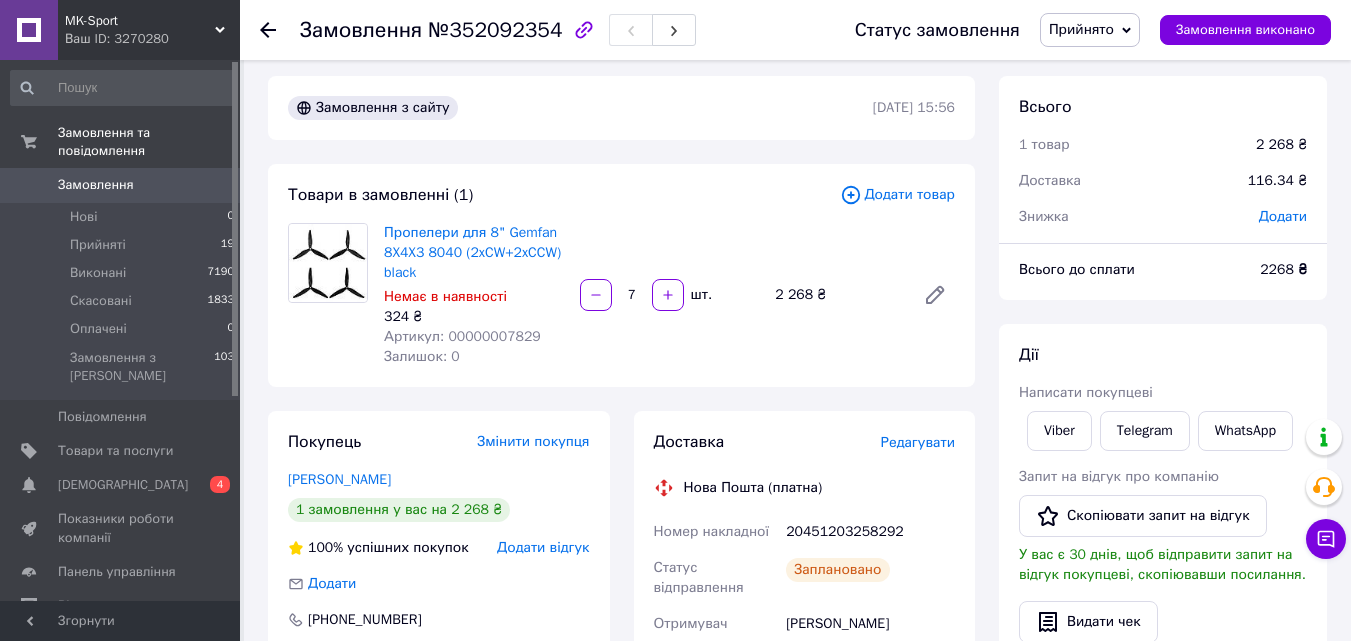 scroll, scrollTop: 0, scrollLeft: 0, axis: both 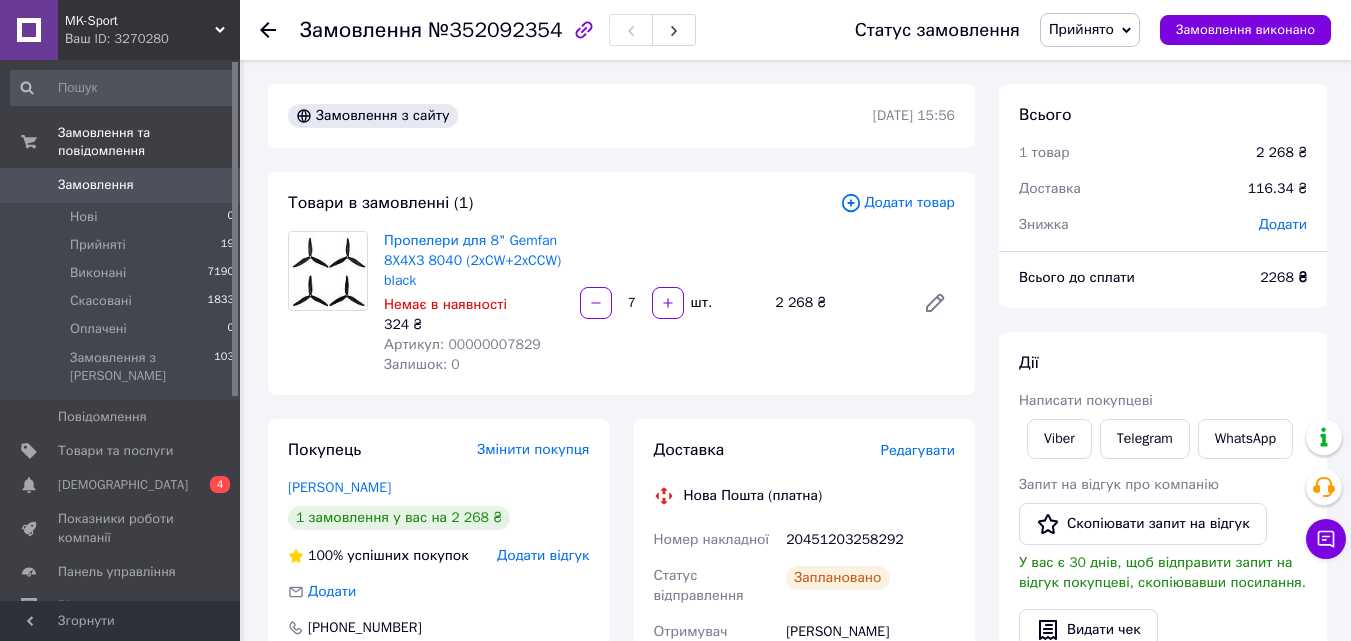 click on "Замовлення" at bounding box center [121, 185] 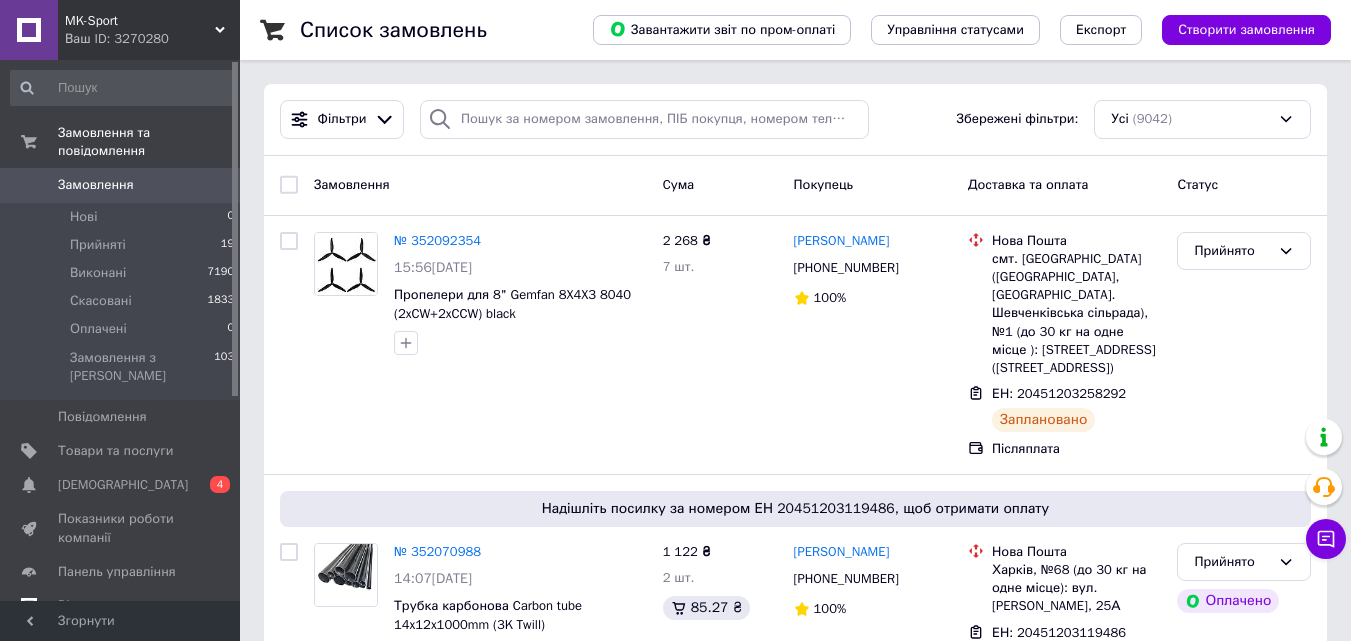 click on "Відгуки" at bounding box center [81, 606] 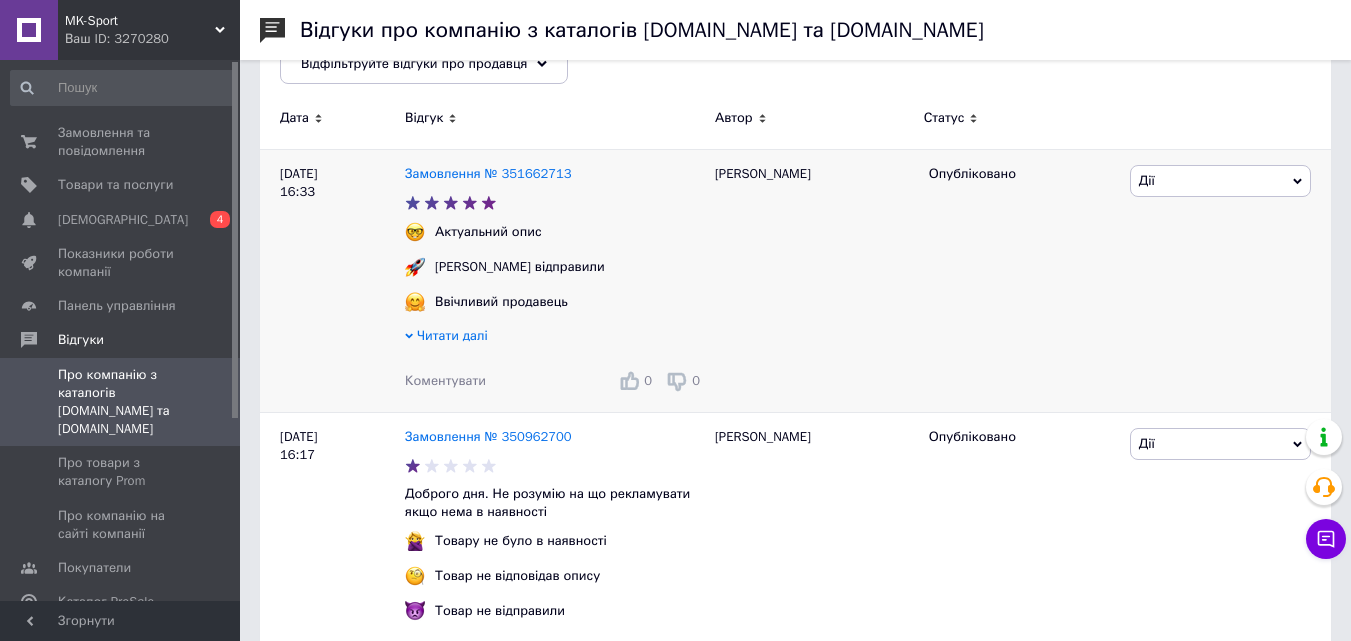 scroll, scrollTop: 300, scrollLeft: 0, axis: vertical 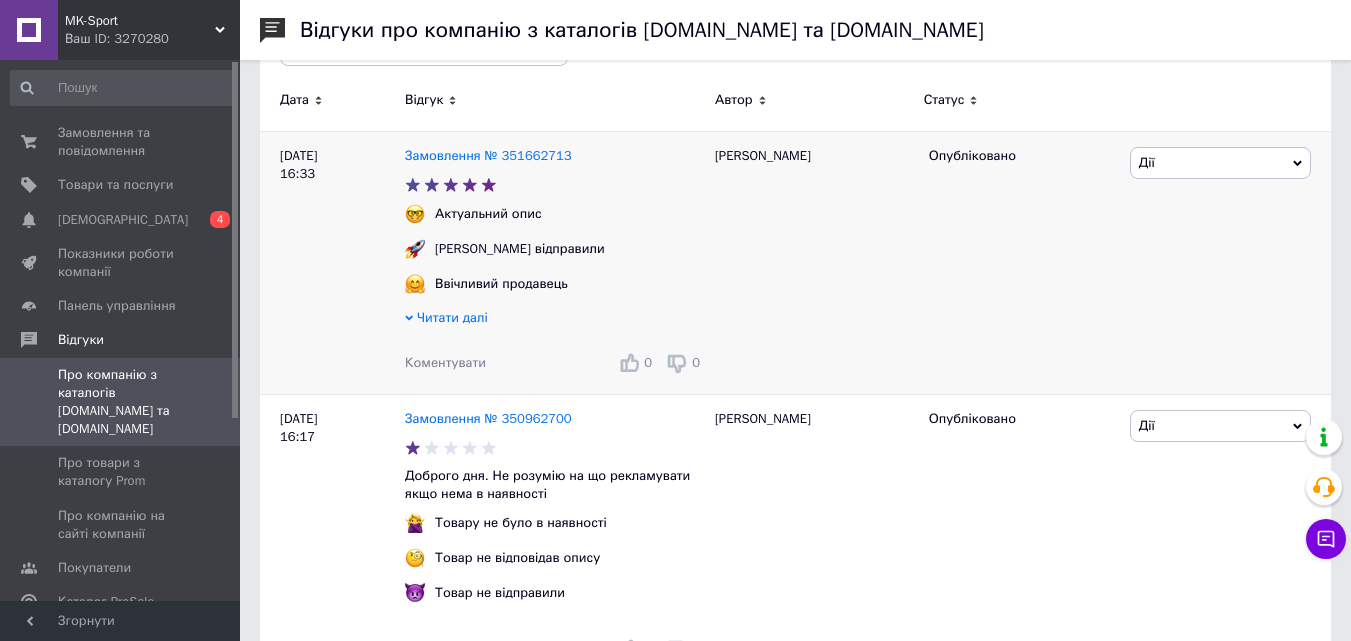 click on "Читати далі" at bounding box center (452, 317) 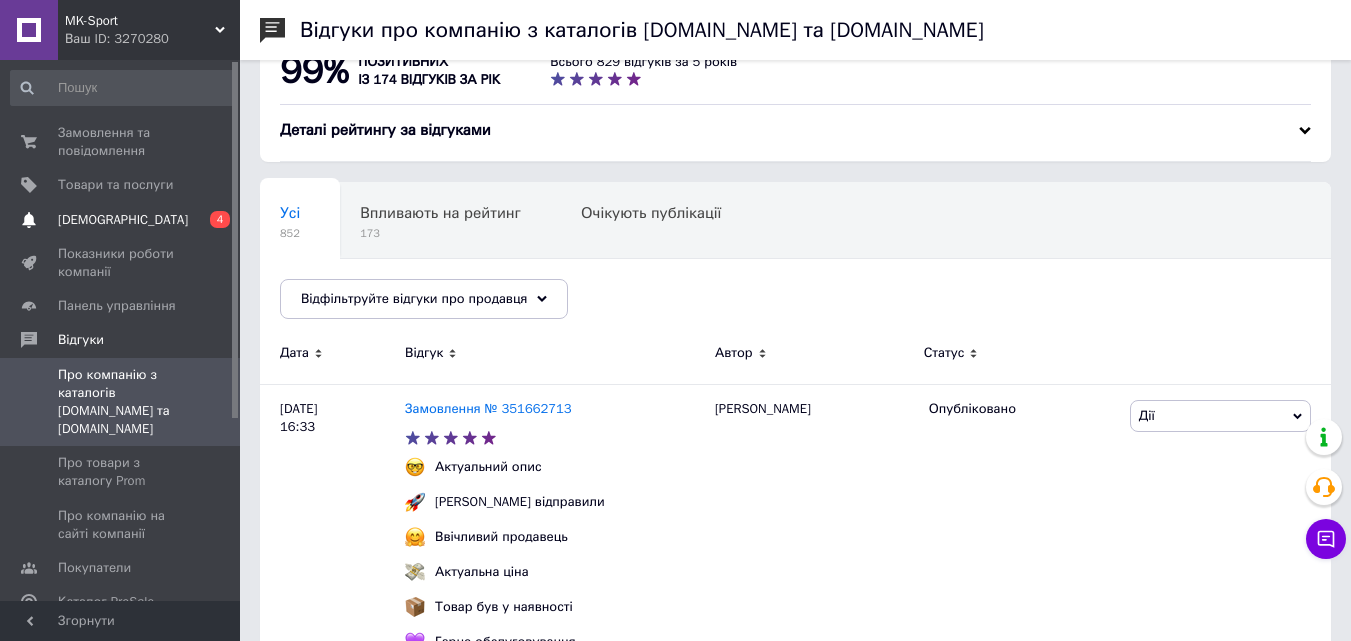 scroll, scrollTop: 0, scrollLeft: 0, axis: both 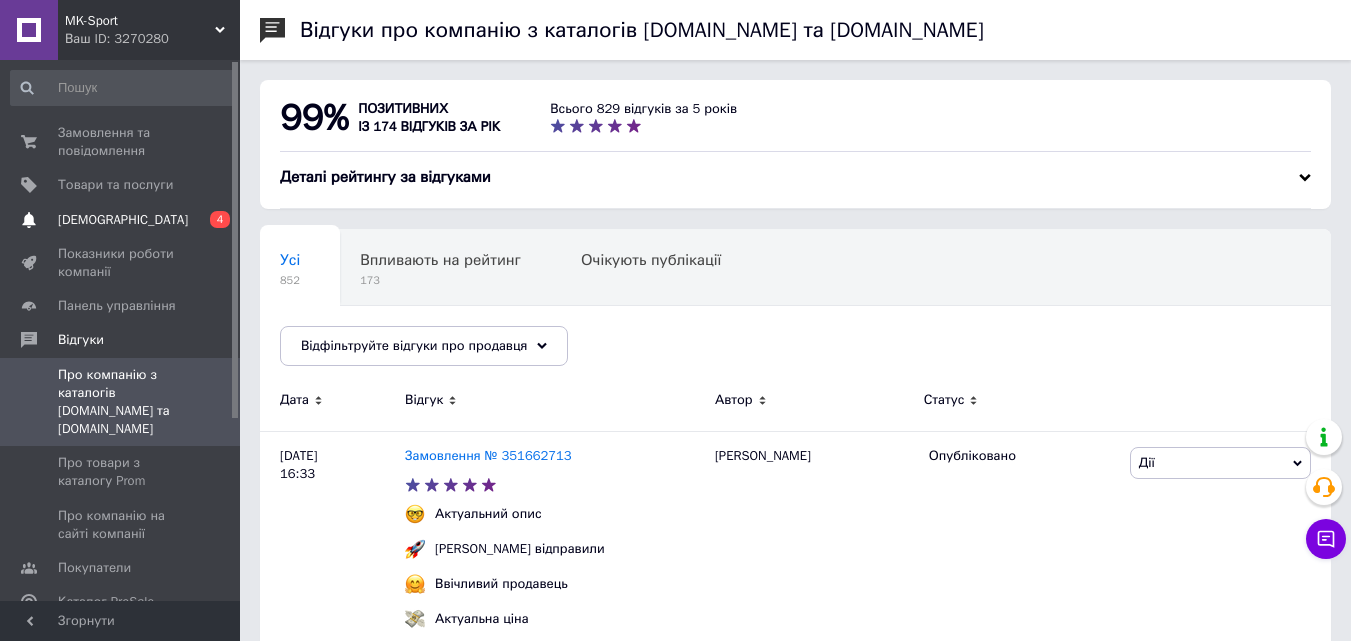 click on "[DEMOGRAPHIC_DATA]" at bounding box center (123, 220) 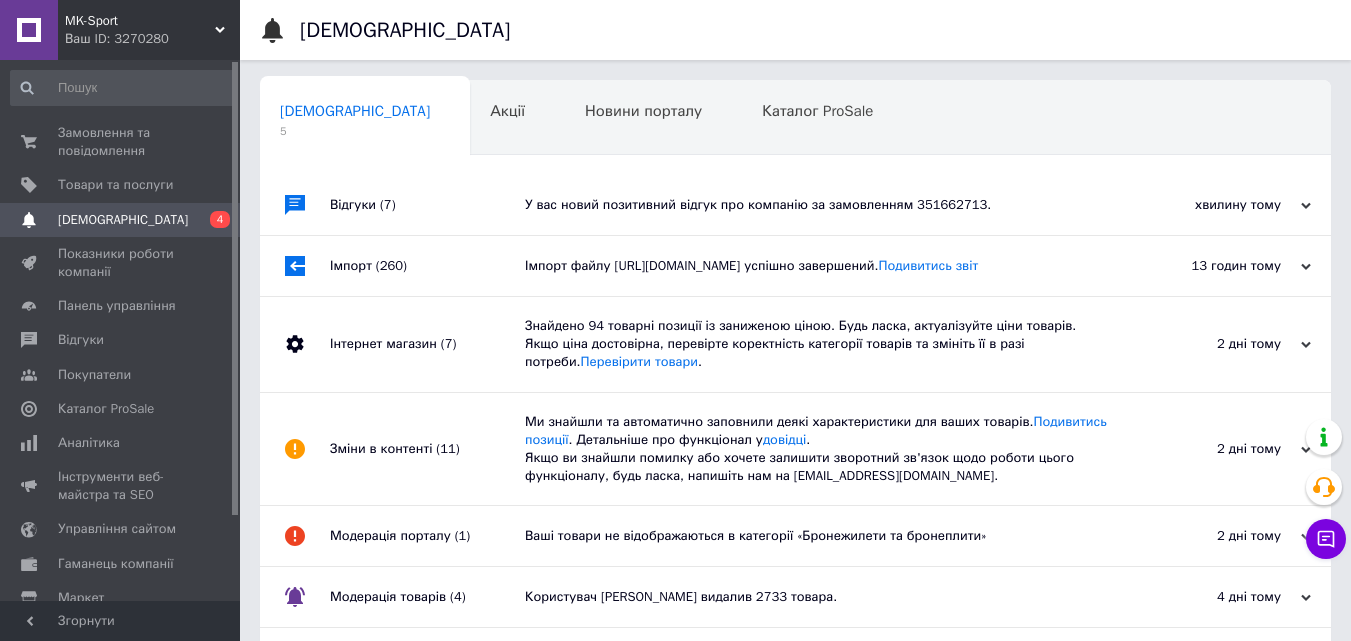 click on "Відгуки   (7)" at bounding box center [427, 205] 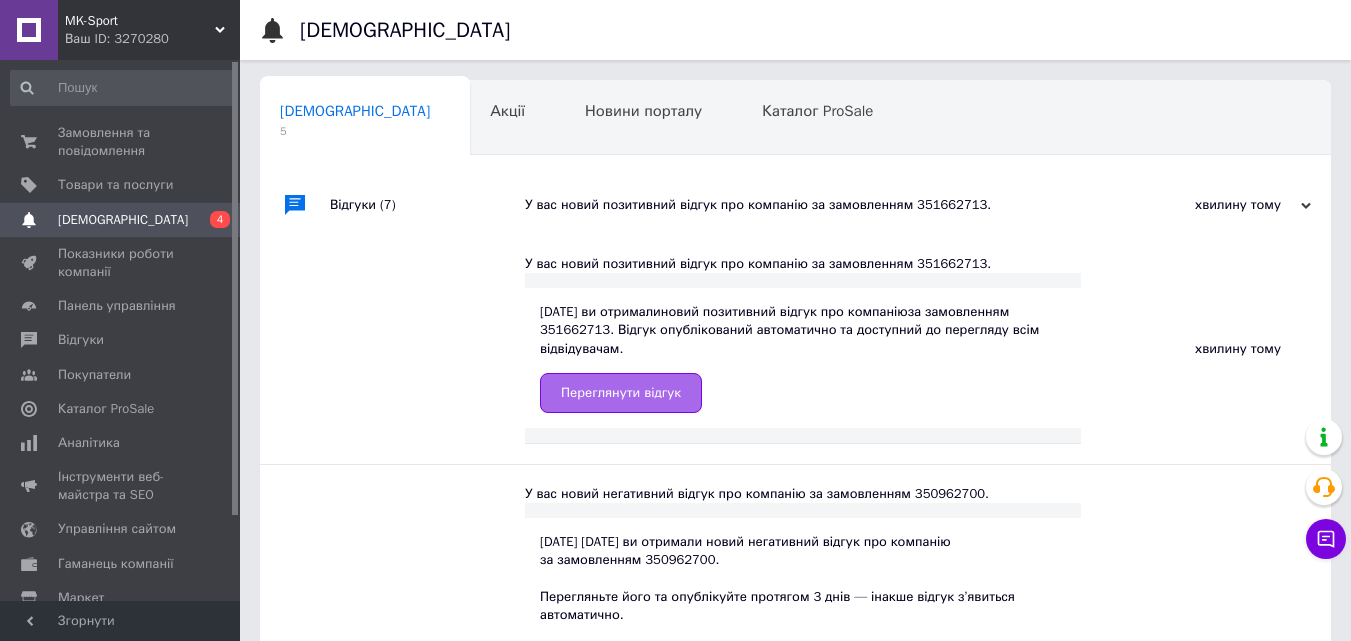 click on "Переглянути відгук" at bounding box center (621, 393) 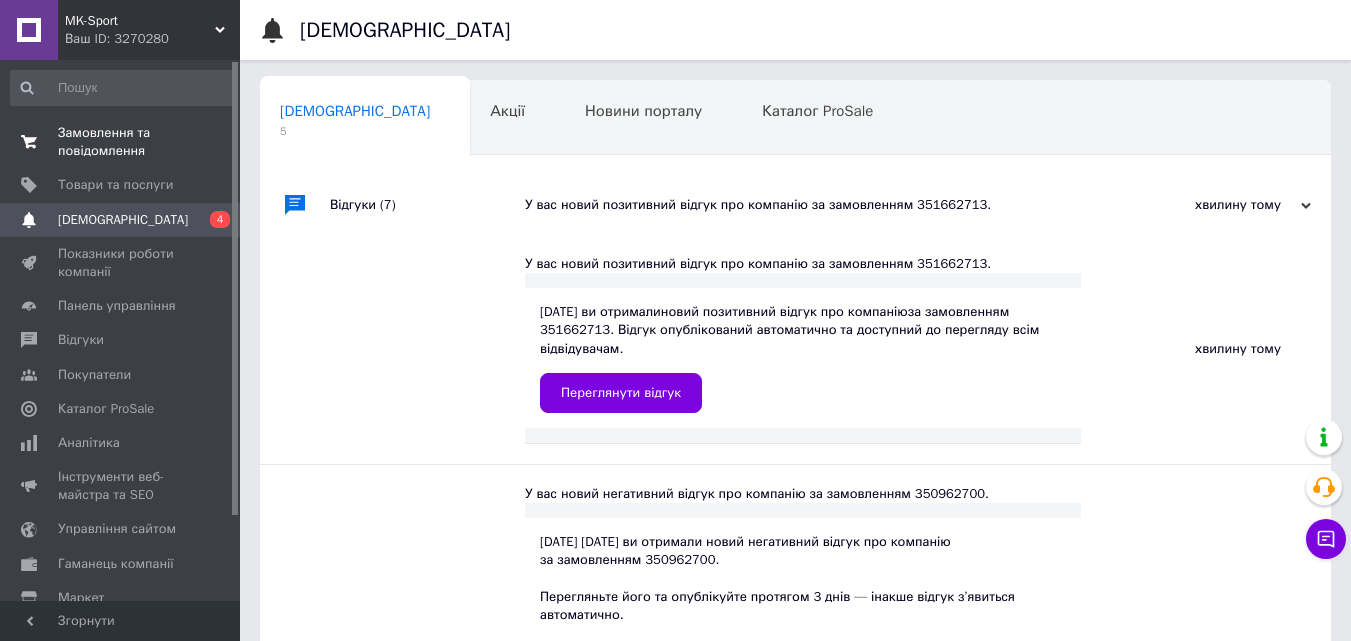 click on "Замовлення та повідомлення" at bounding box center (121, 142) 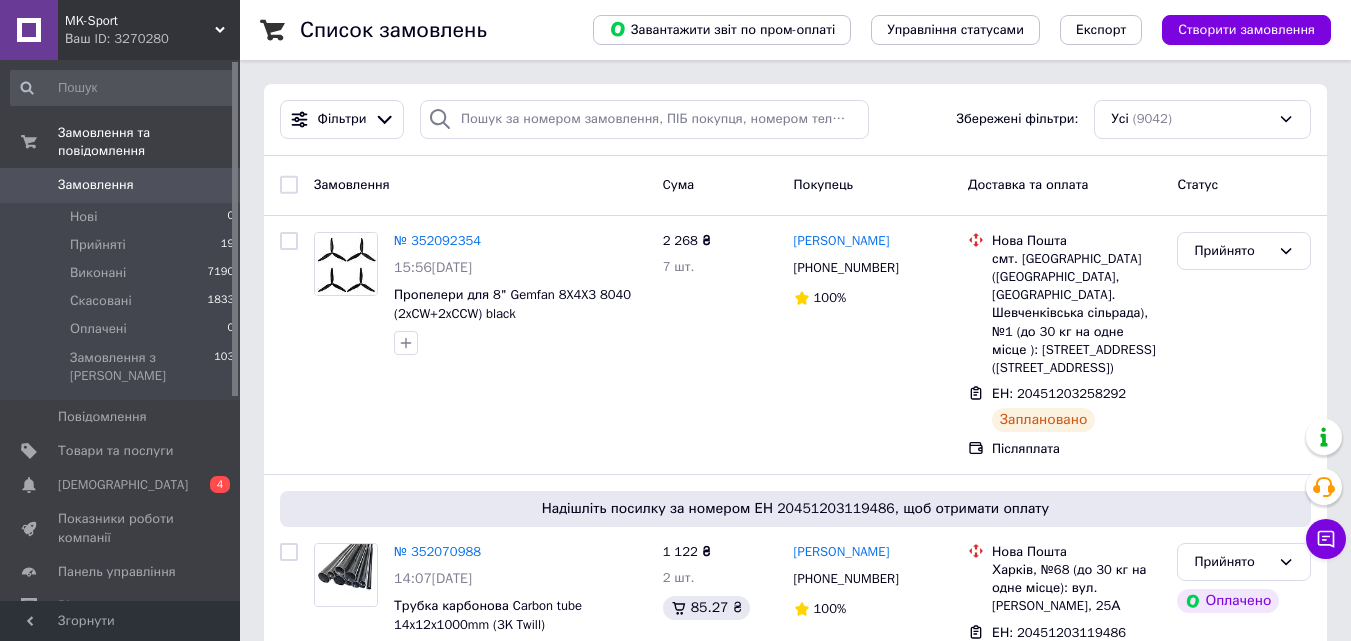 click on "Замовлення" at bounding box center [96, 185] 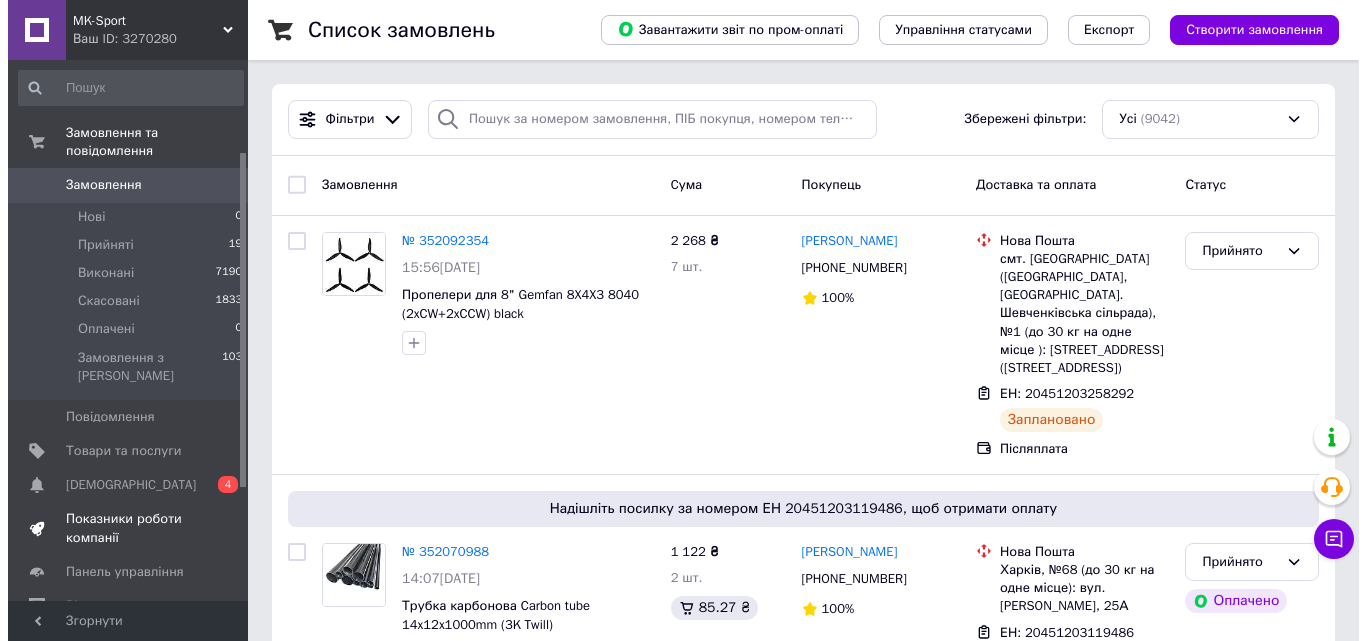 scroll, scrollTop: 200, scrollLeft: 0, axis: vertical 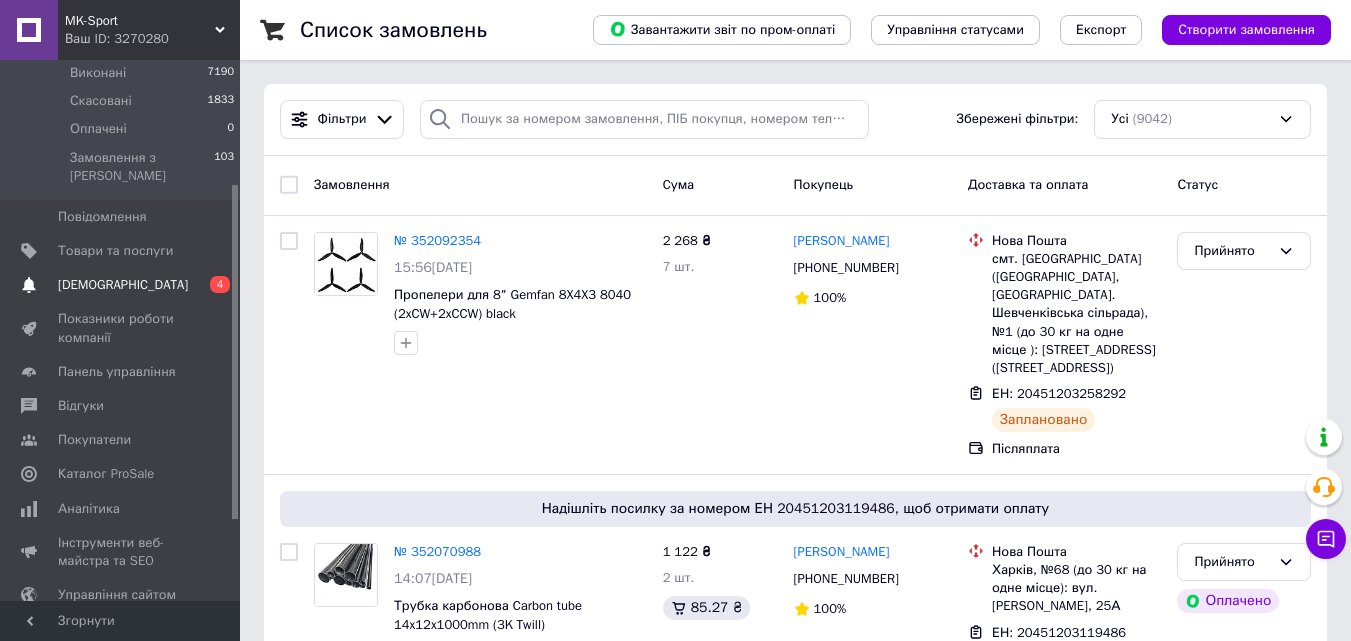 click on "[DEMOGRAPHIC_DATA] 0 4" at bounding box center [123, 285] 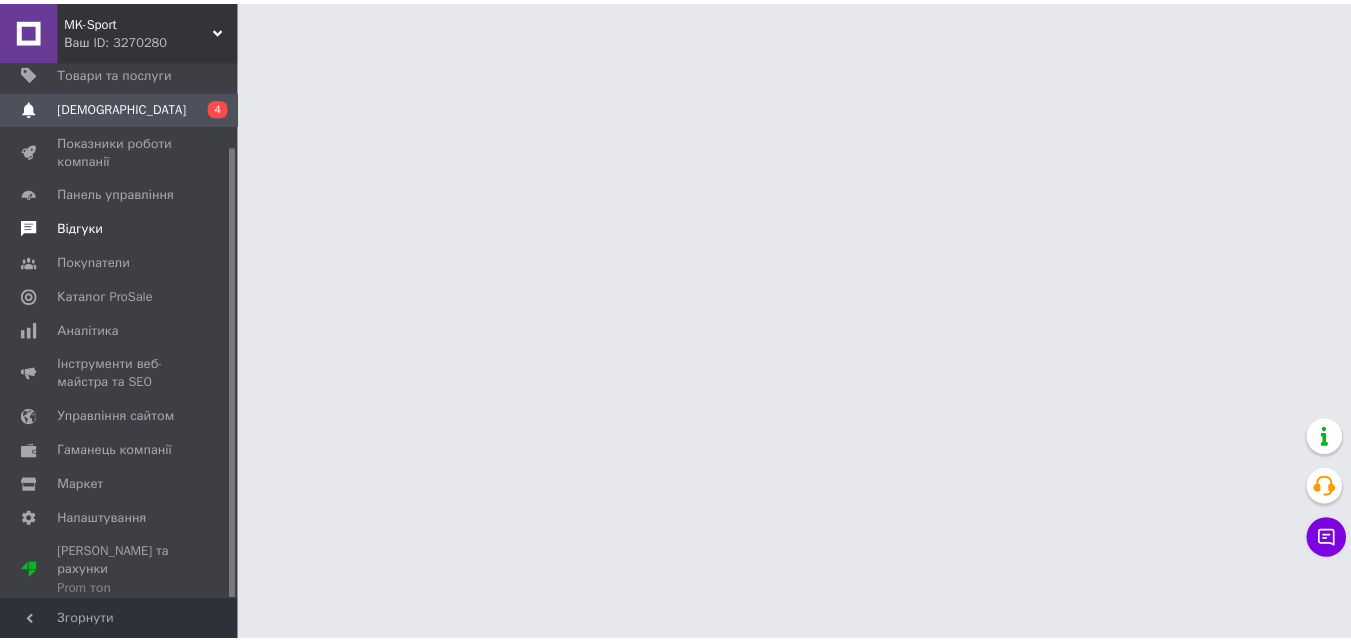 scroll, scrollTop: 101, scrollLeft: 0, axis: vertical 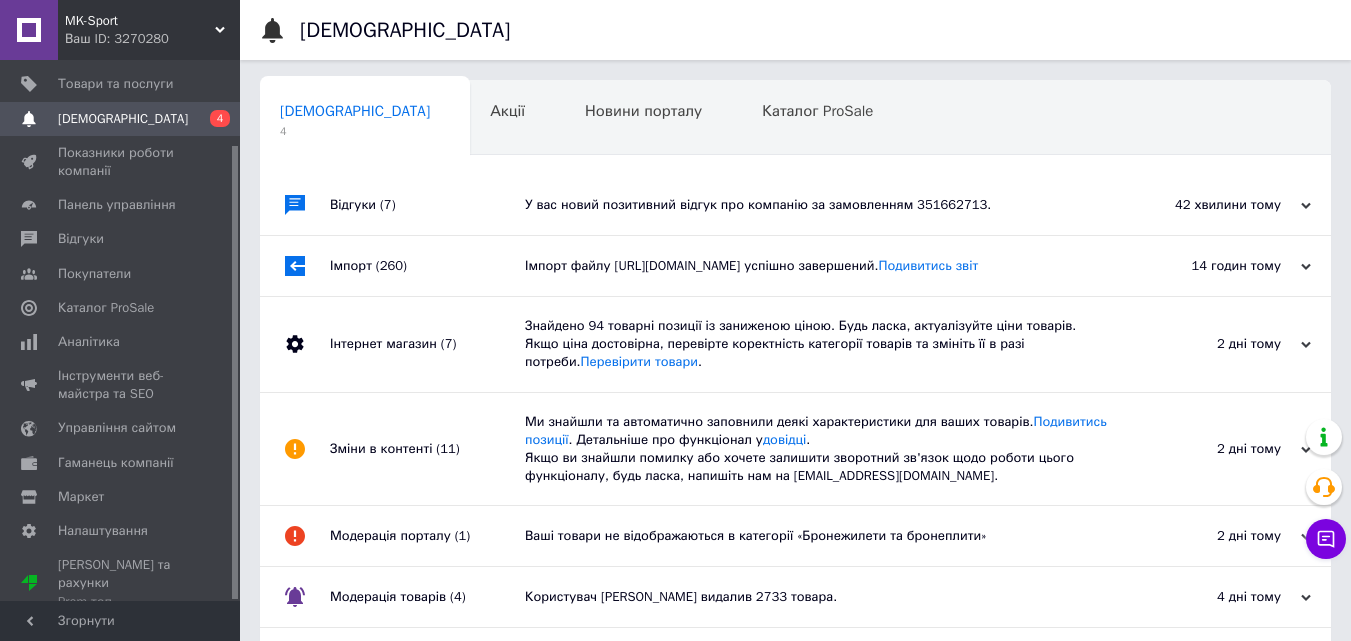 click on "Сповіщення 4 Акції 0 Новини порталу 0 Каталог ProSale 0 Навчання та заходи 0 Ok Відфільтровано...  Зберегти Нічого не знайдено Можливо, помилка у слові  або немає відповідностей за вашим запитом. Сповіщення 4 Акції 0 Новини порталу 0 Каталог ProSale 0 Навчання та заходи 0 :  Відгуки   (7) У вас новий позитивний відгук про компанію за замовленням 351662713. 42 хвилини тому [DATE] Імпорт   (260) Подивитись звіт 14 годин тому [DATE] Інтернет магазин   (7) Перевірити товари . 2 дні тому [DATE] Зміни в контенті   (11) Ми знайшли та автоматично заповнили деякі характеристики для ваших товарів.  ." at bounding box center (795, 432) 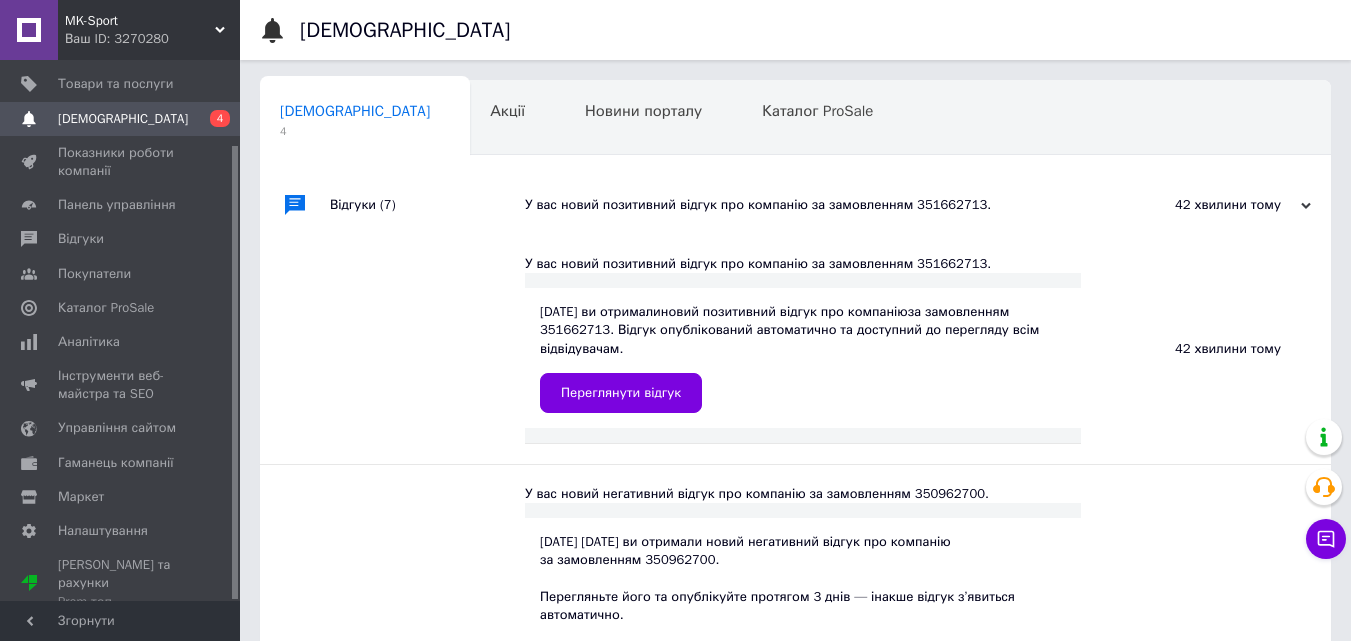 click on "Відгуки   (7)" at bounding box center [427, 205] 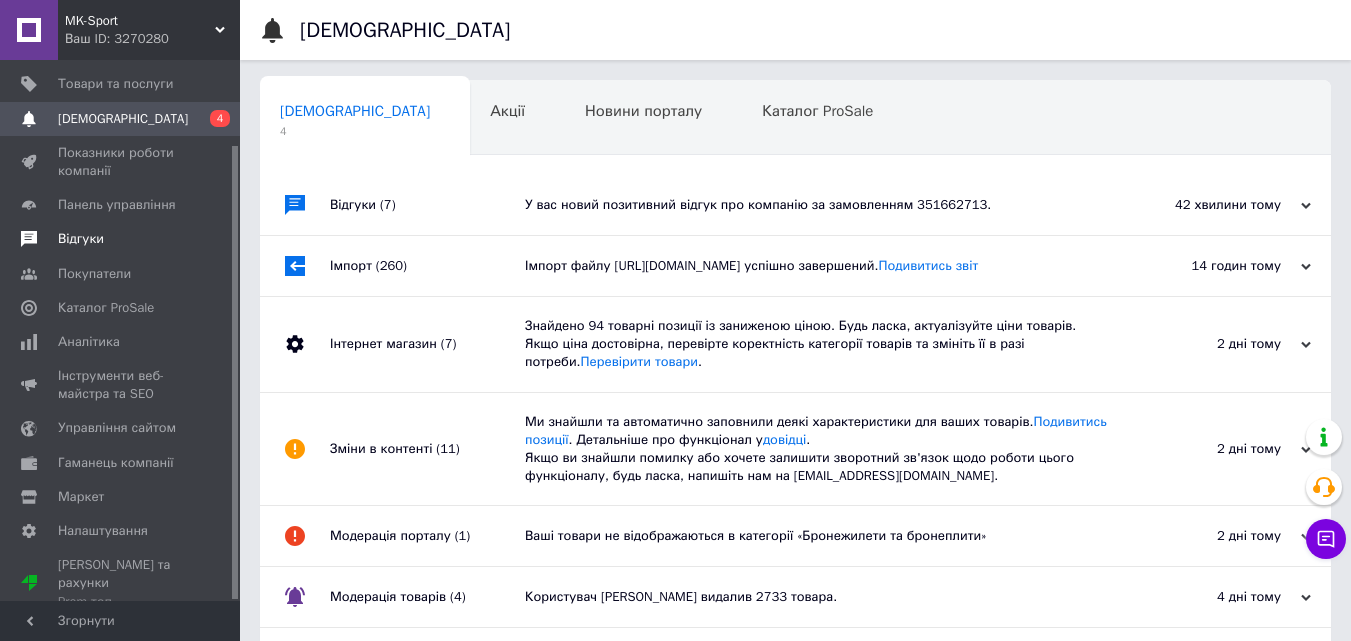 click on "Відгуки" at bounding box center [81, 239] 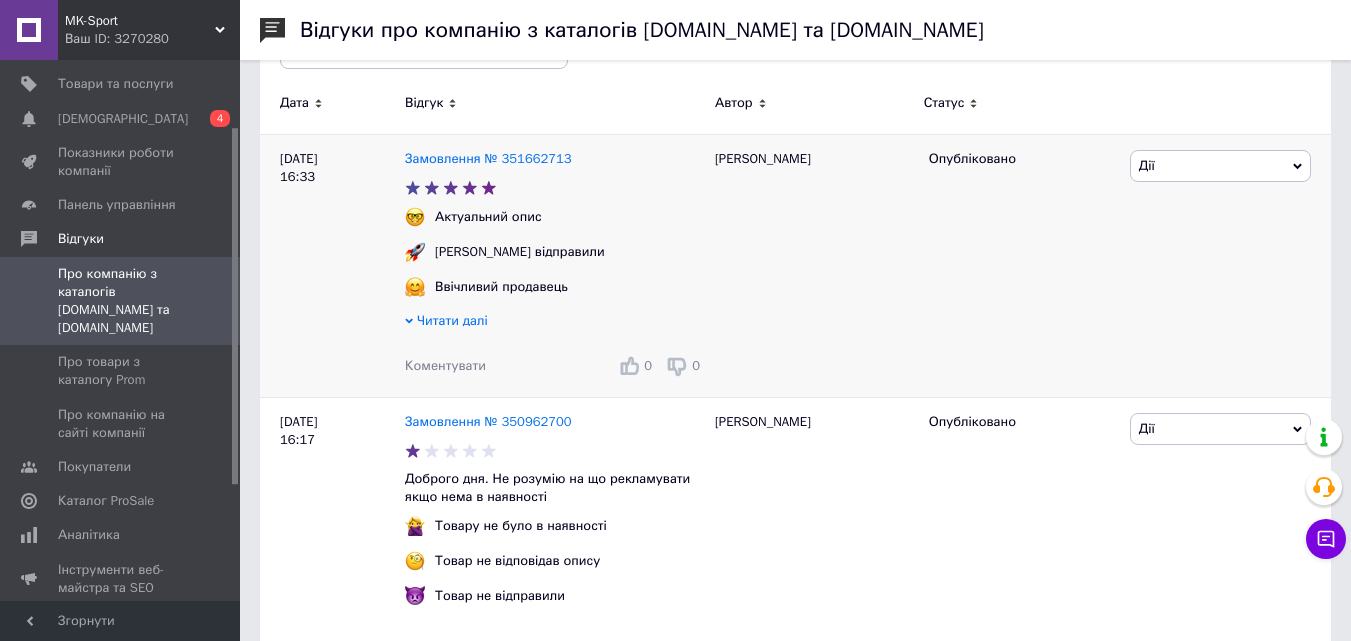 scroll, scrollTop: 300, scrollLeft: 0, axis: vertical 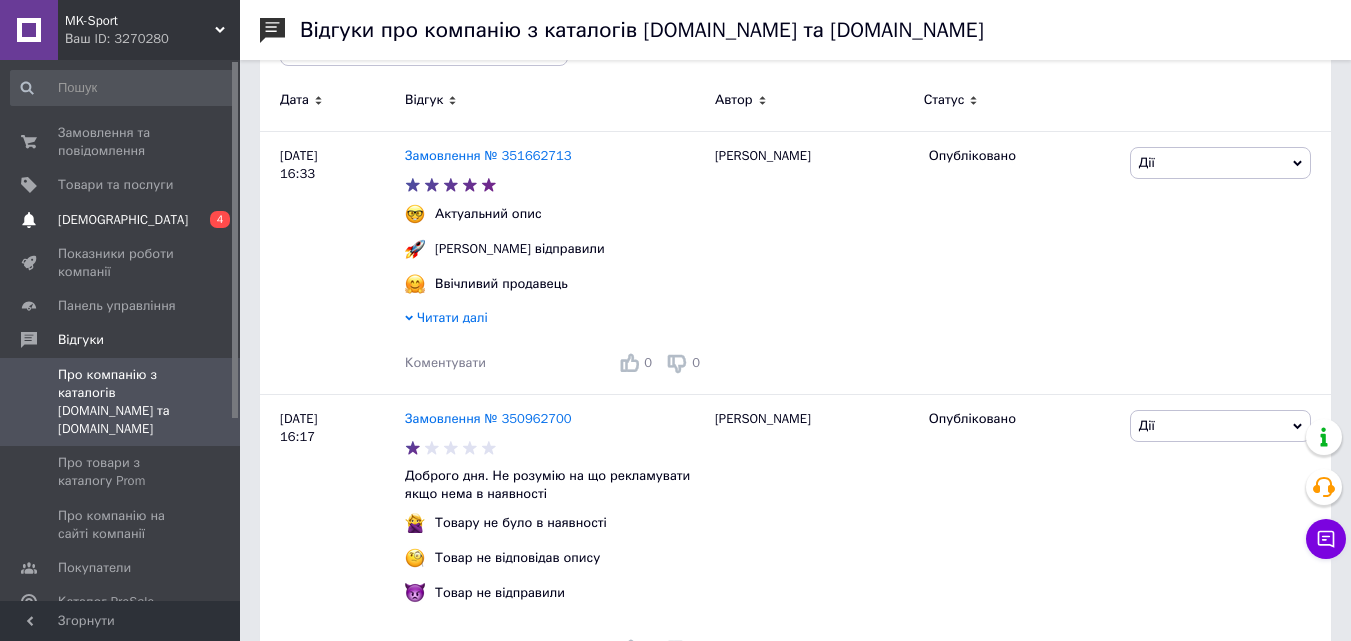 click on "[DEMOGRAPHIC_DATA]" at bounding box center (123, 220) 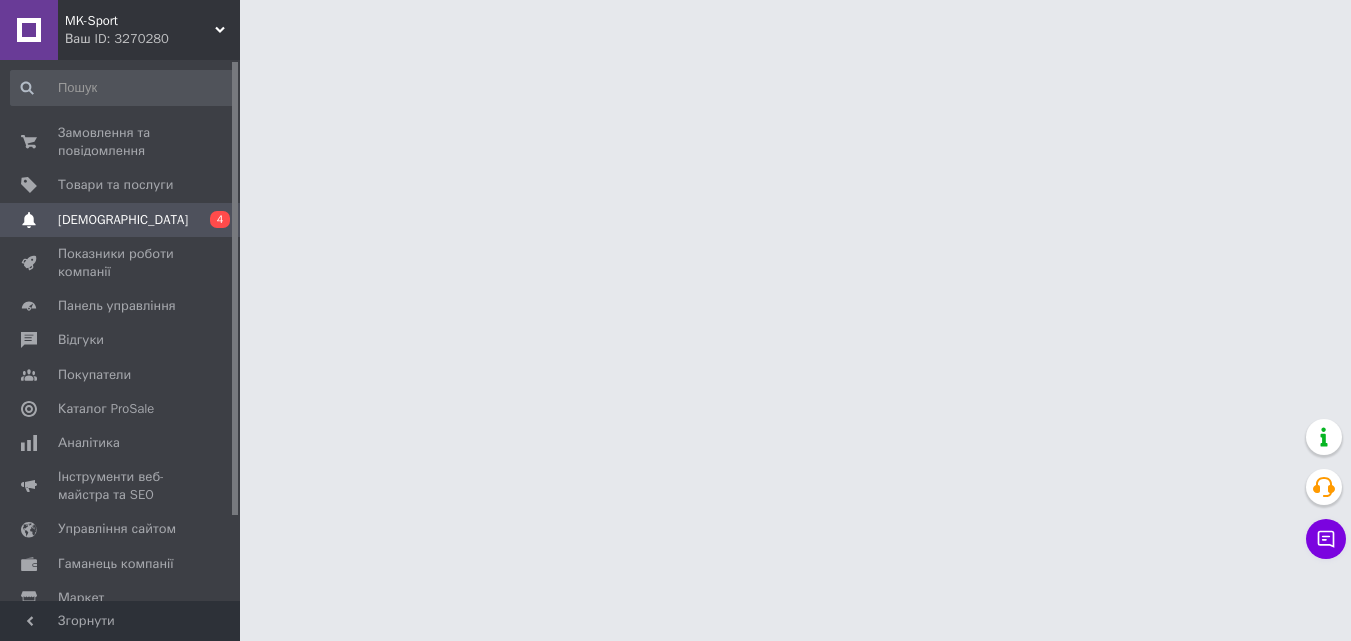 scroll, scrollTop: 0, scrollLeft: 0, axis: both 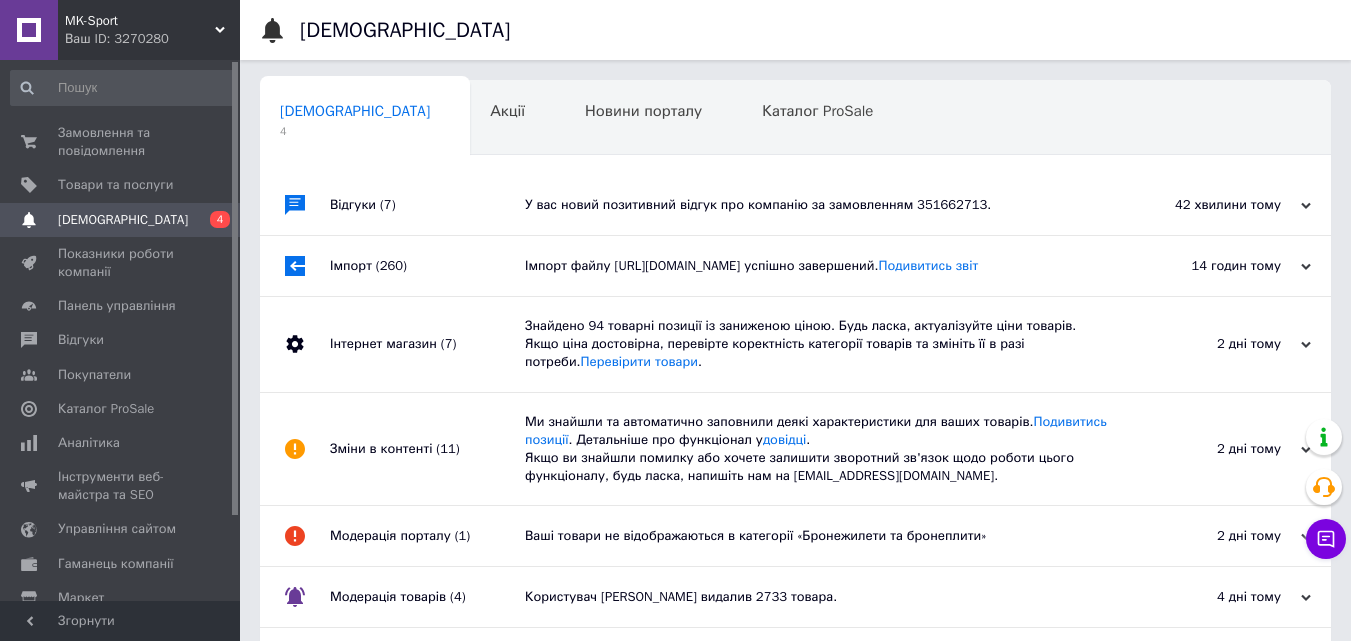 click on "У вас новий позитивний відгук про компанію за замовленням 351662713." at bounding box center (818, 205) 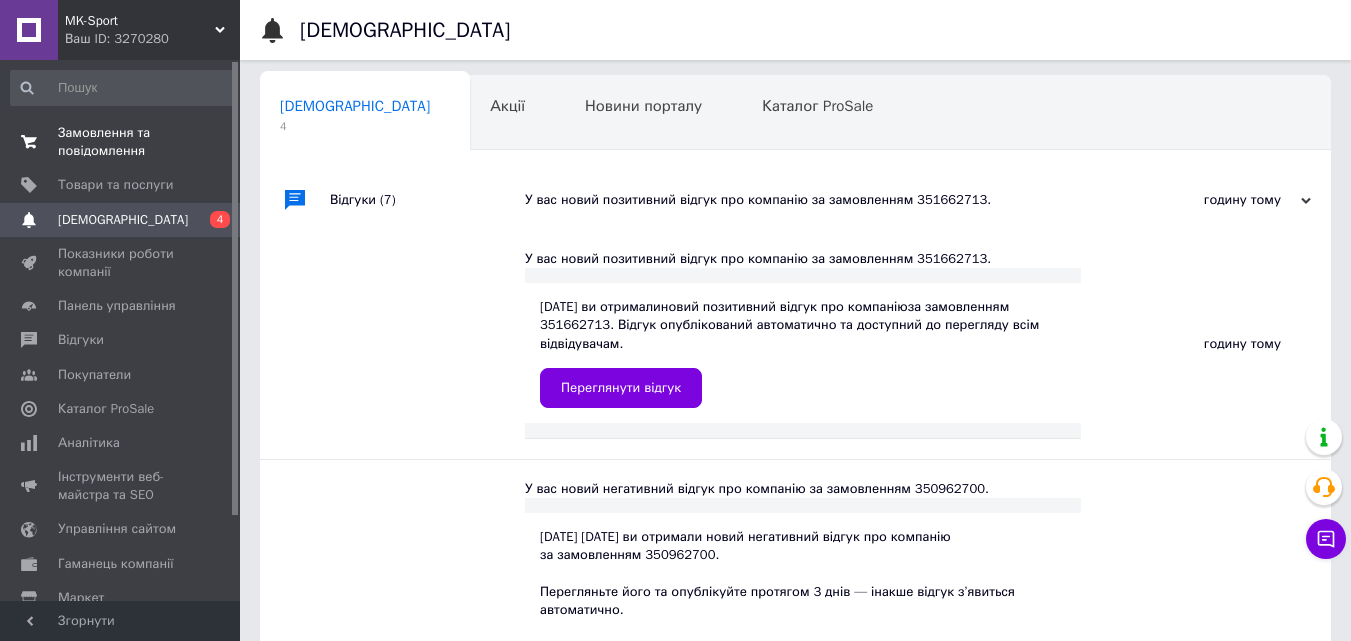 scroll, scrollTop: 0, scrollLeft: 0, axis: both 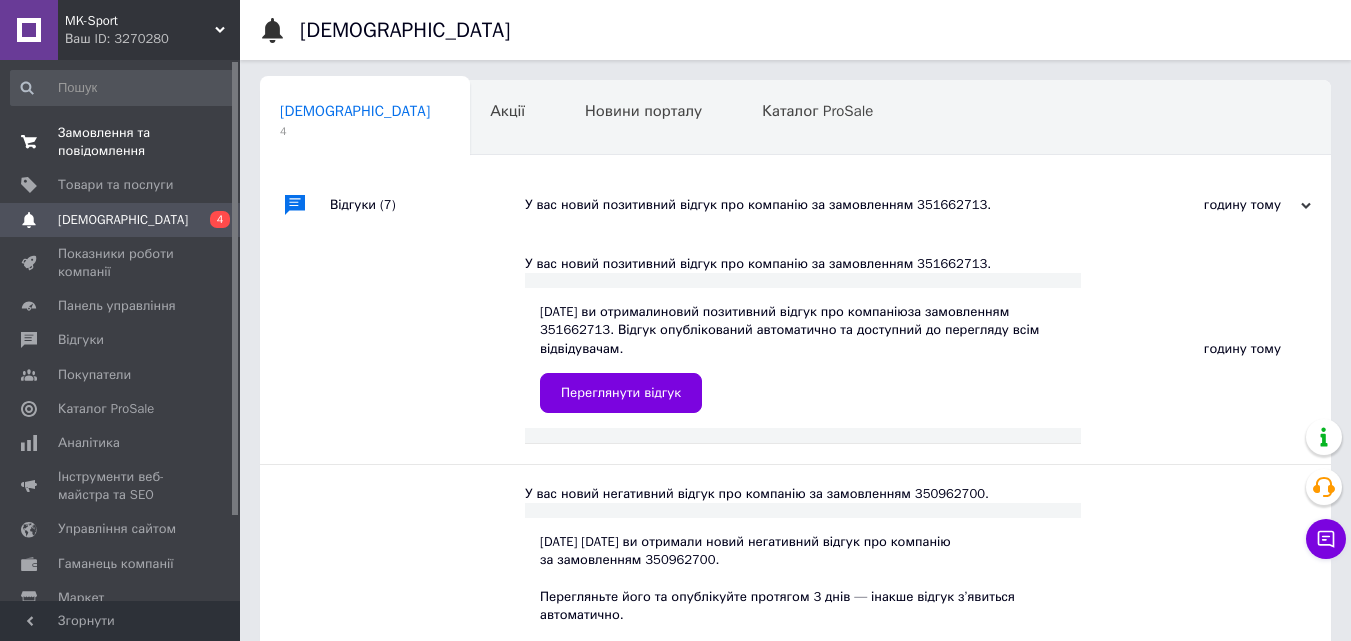 click on "Замовлення та повідомлення" at bounding box center [121, 142] 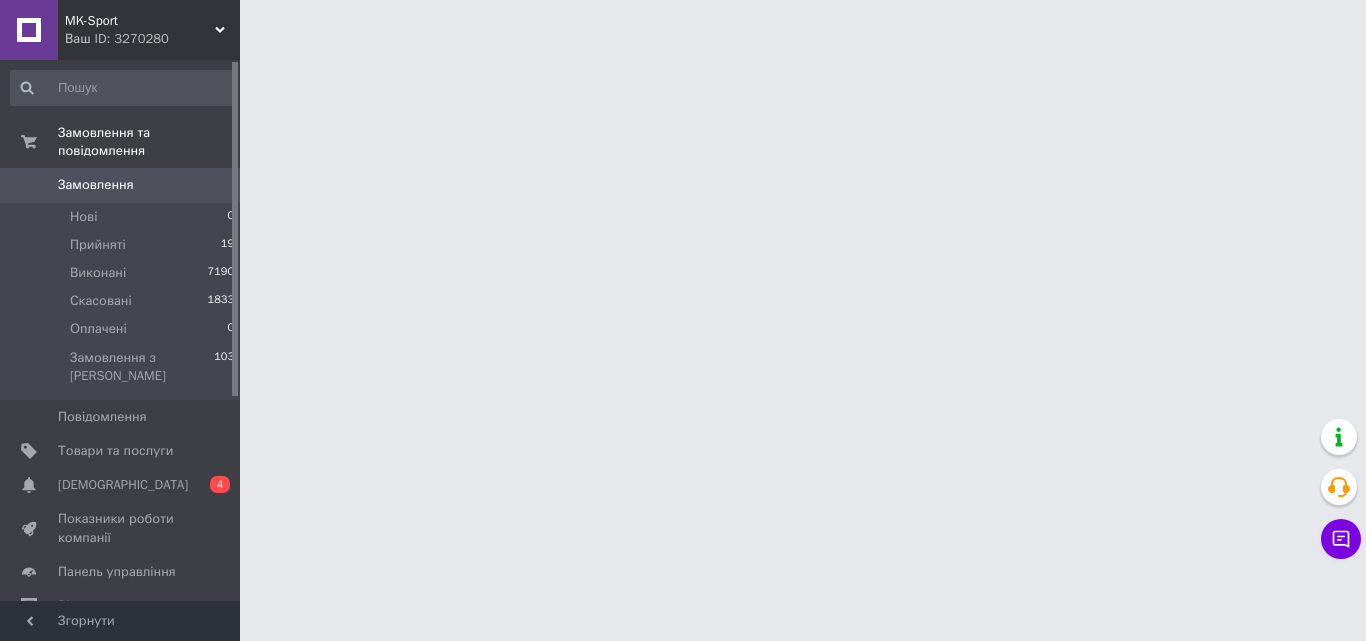 click on "Замовлення 0" at bounding box center [123, 185] 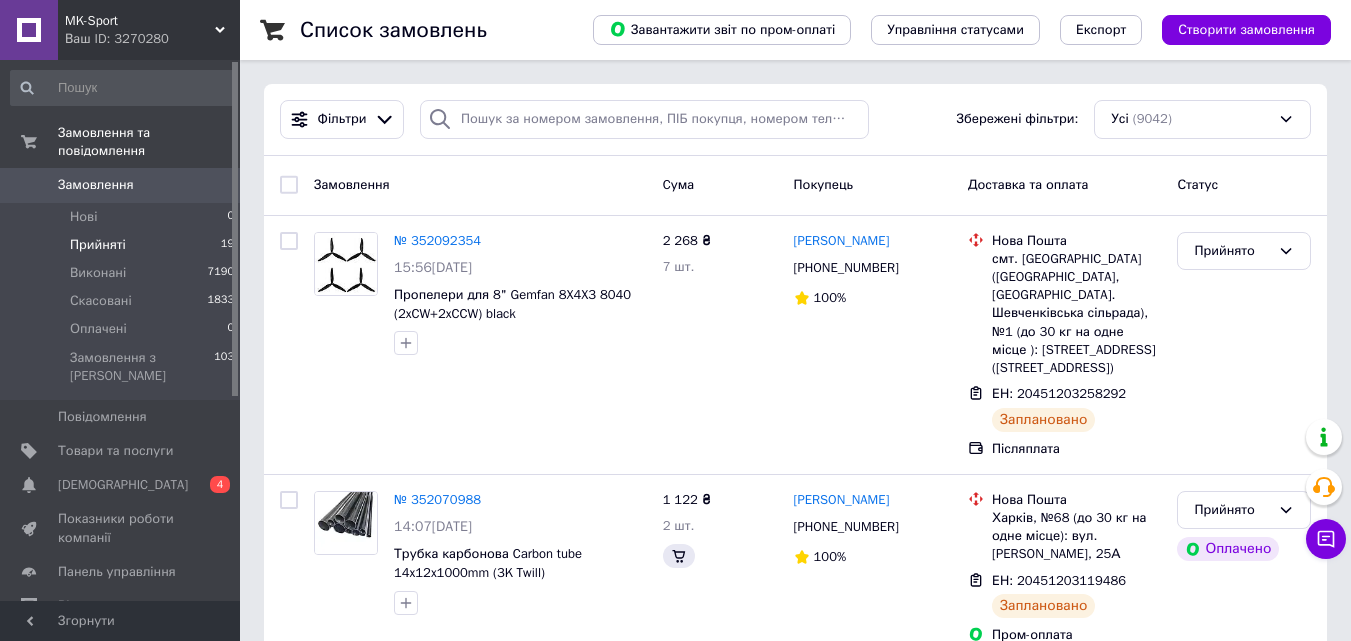 click on "Прийняті" at bounding box center [98, 245] 